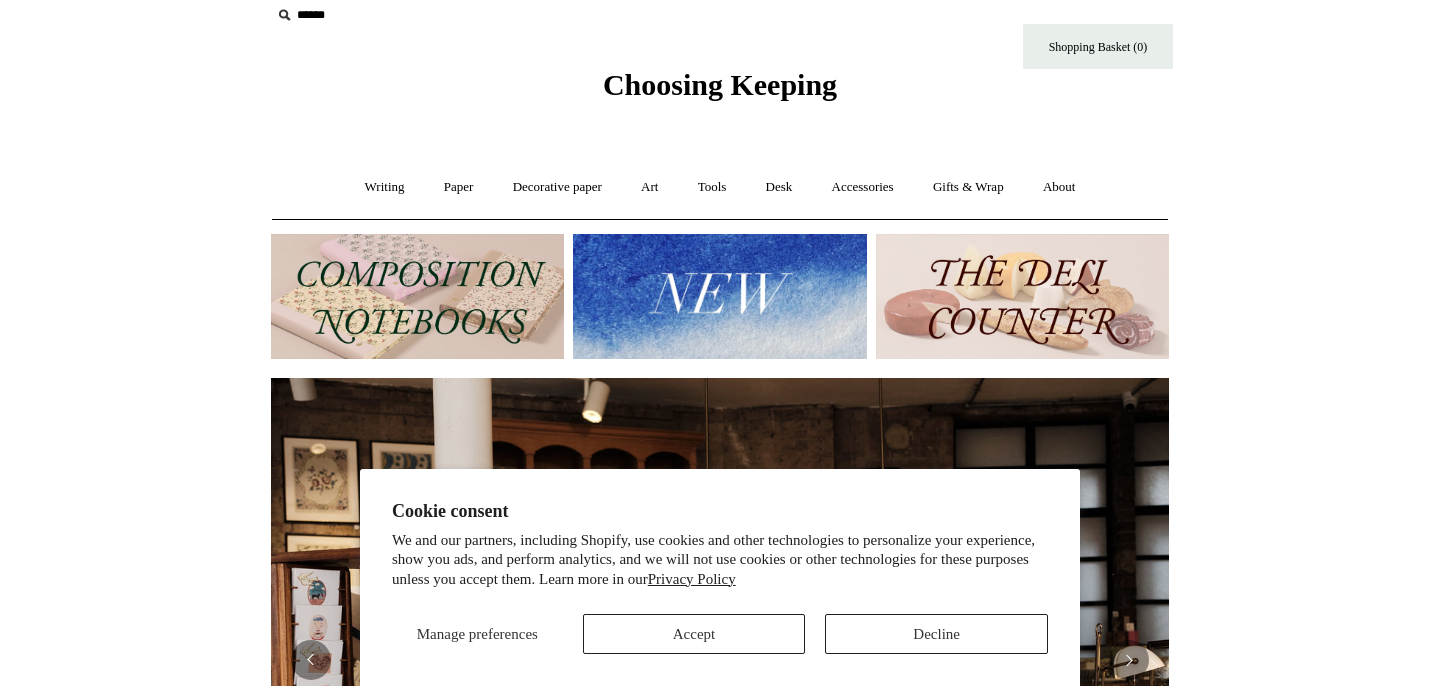 scroll, scrollTop: 0, scrollLeft: 0, axis: both 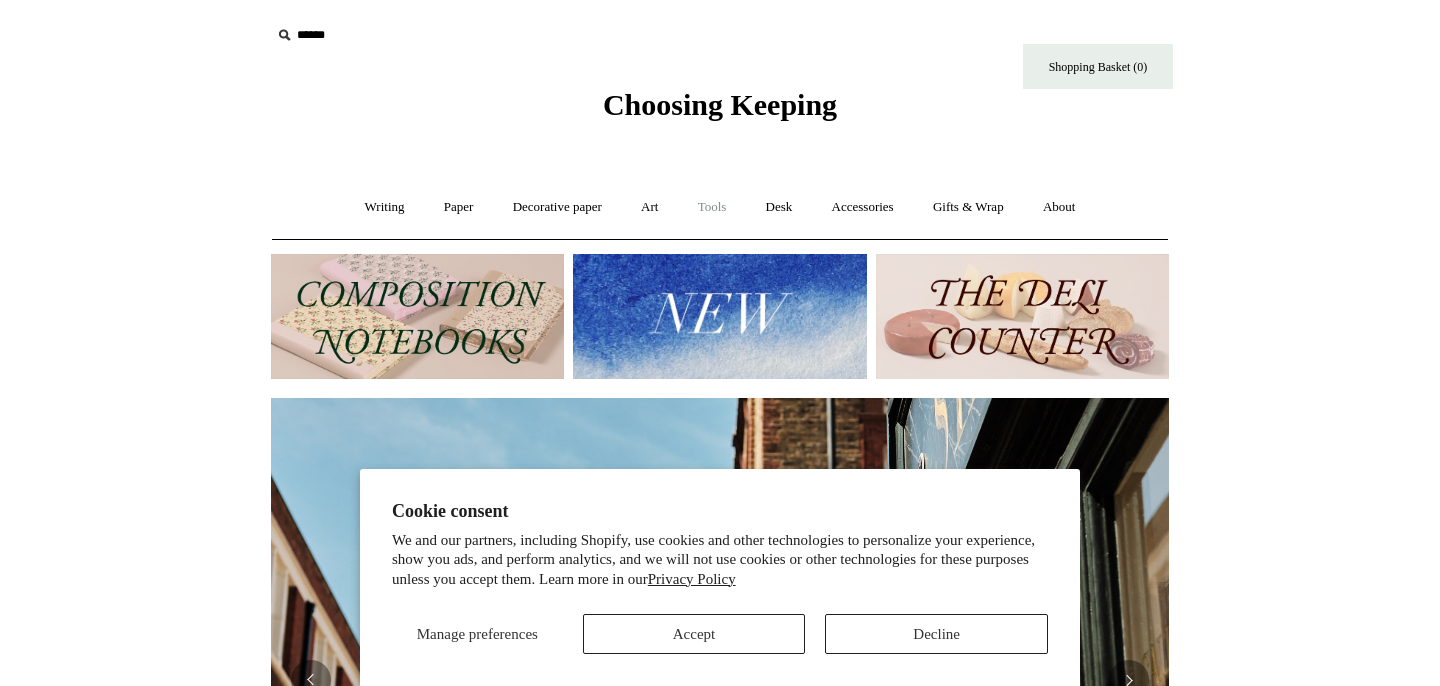 click on "Tools +" at bounding box center [712, 207] 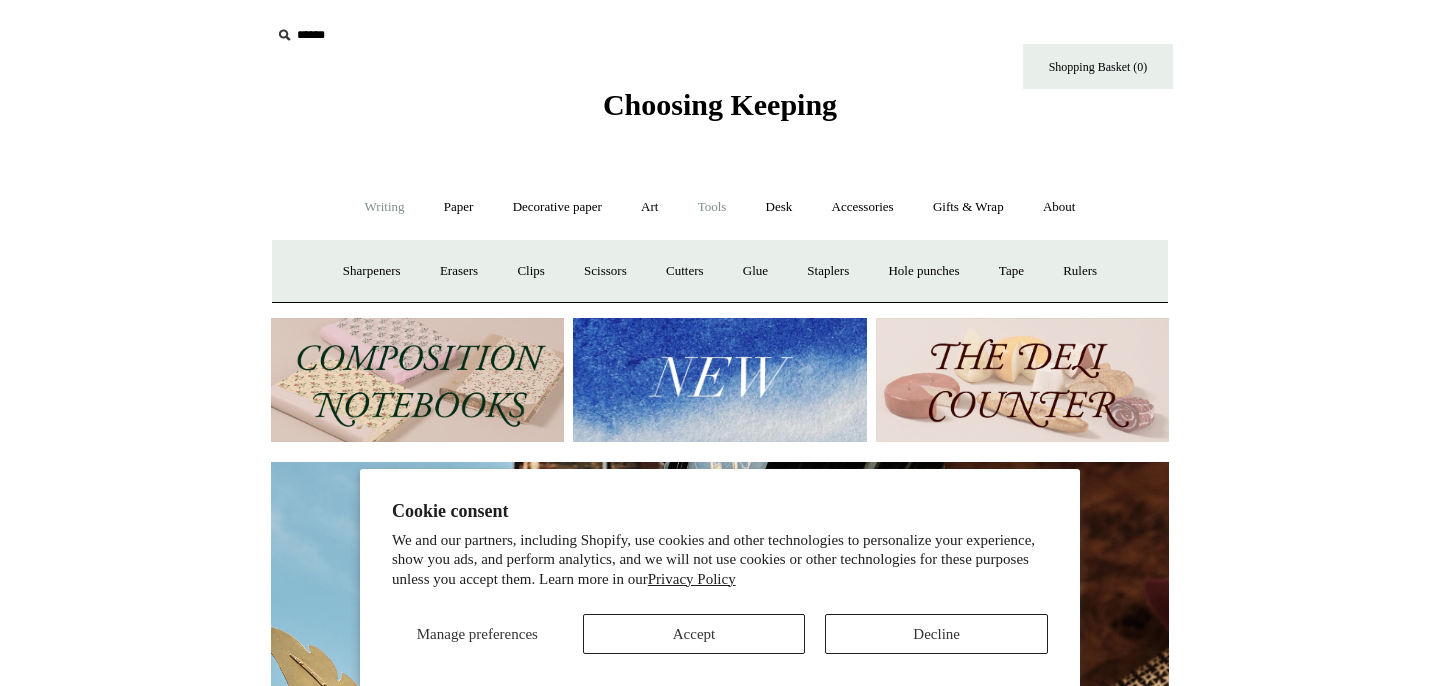 click on "Writing +" at bounding box center (385, 207) 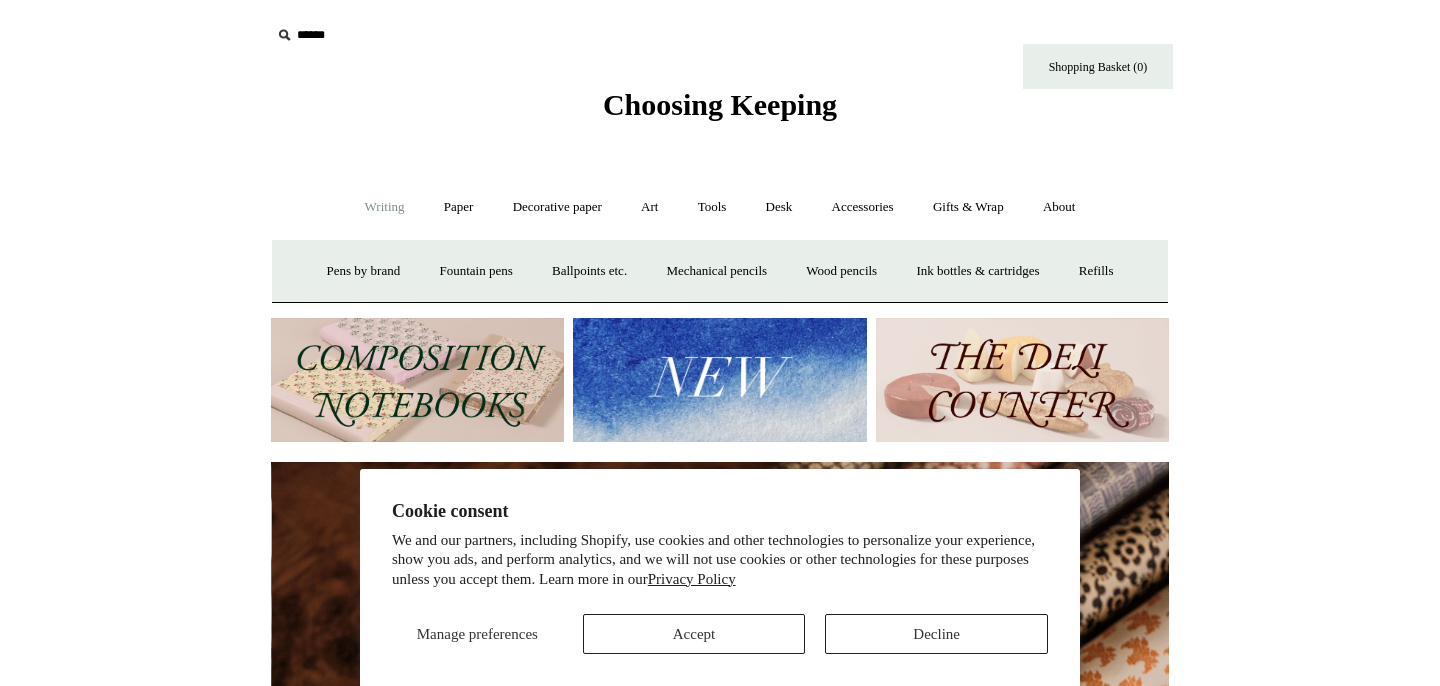 scroll, scrollTop: 0, scrollLeft: 1796, axis: horizontal 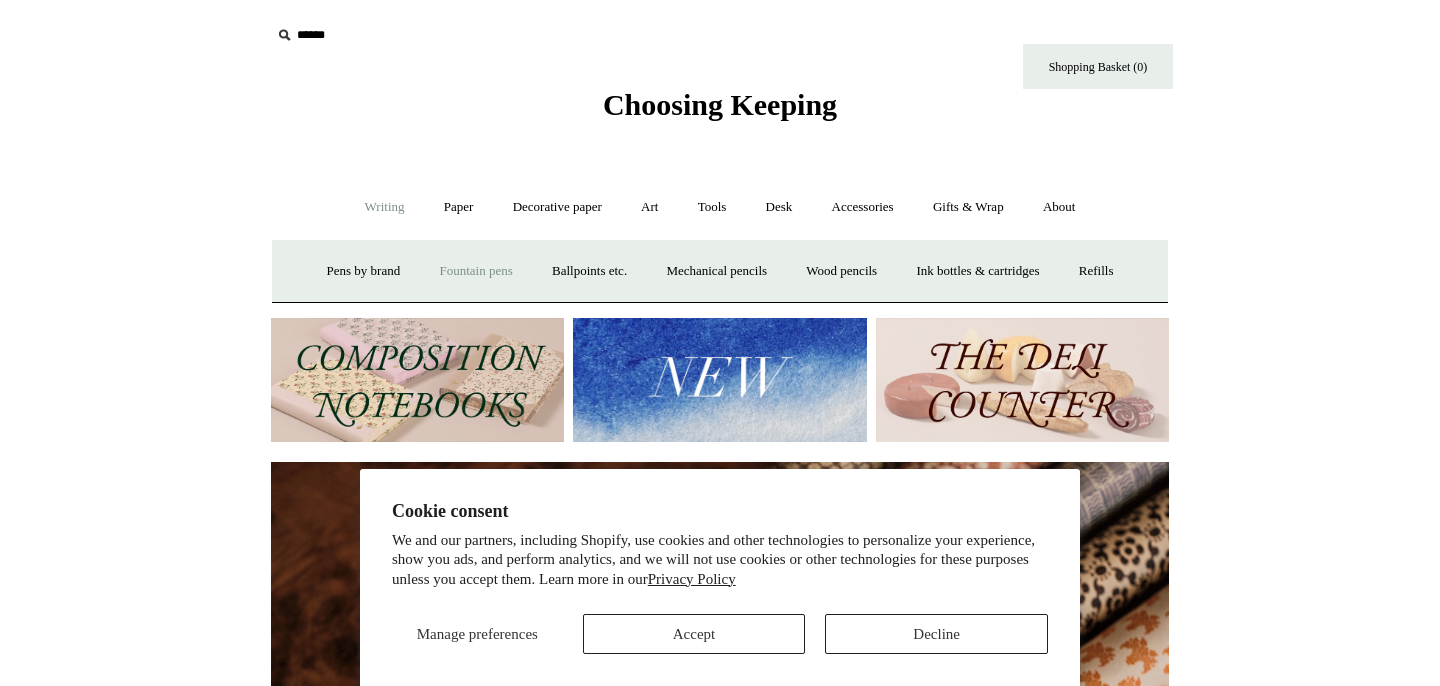 click on "Fountain pens +" at bounding box center [475, 271] 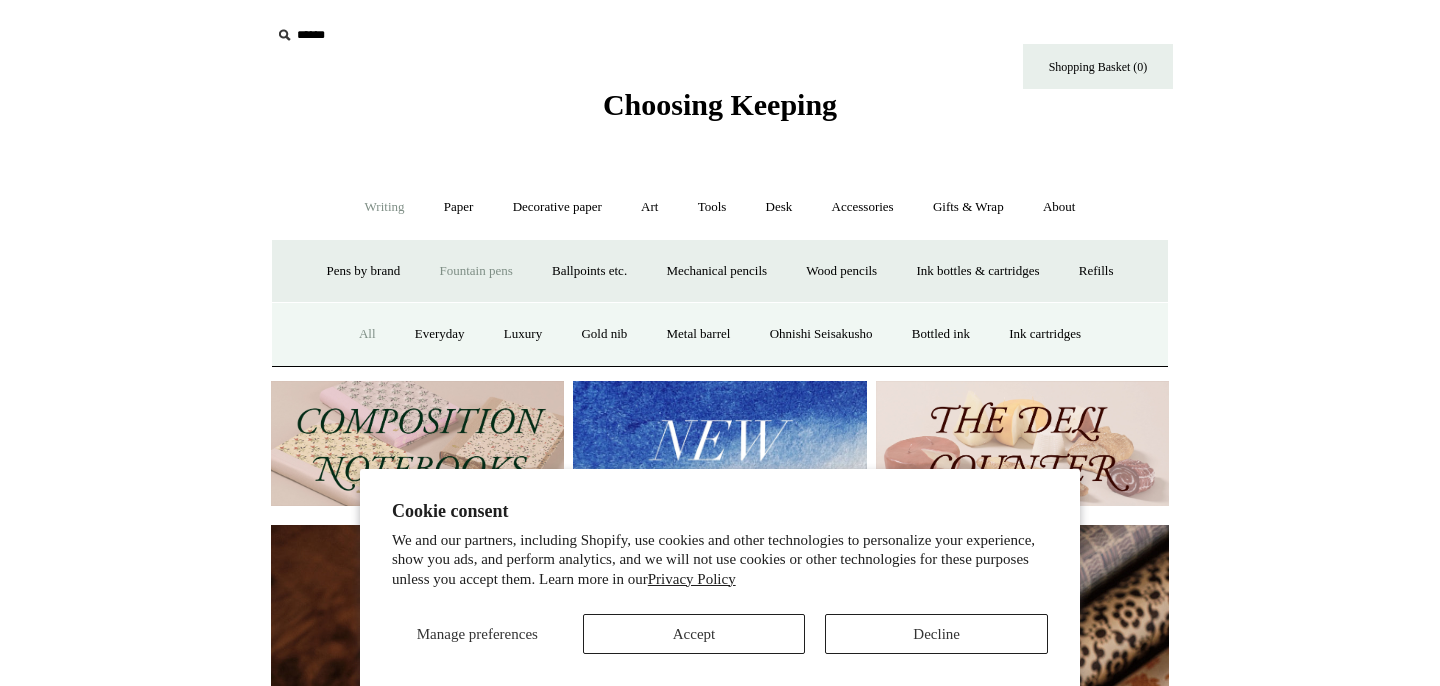 click on "All" at bounding box center [367, 334] 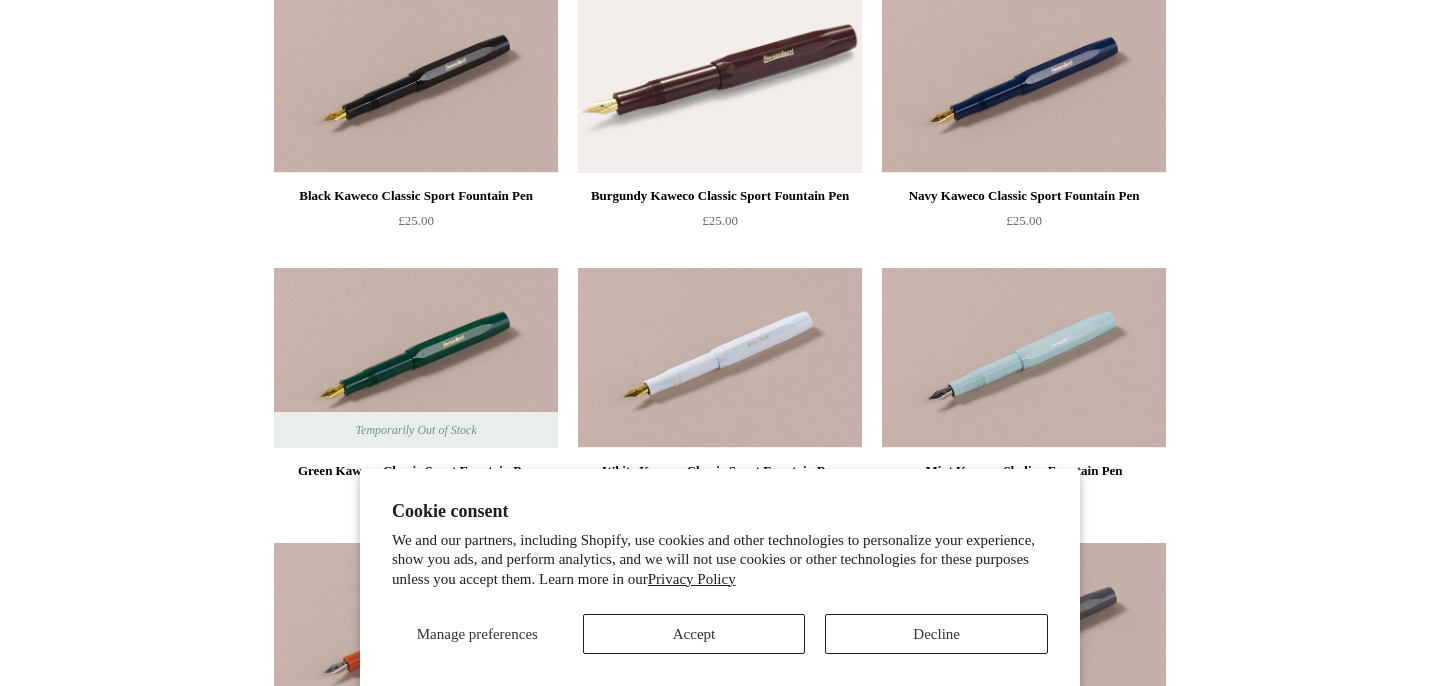 scroll, scrollTop: 513, scrollLeft: 0, axis: vertical 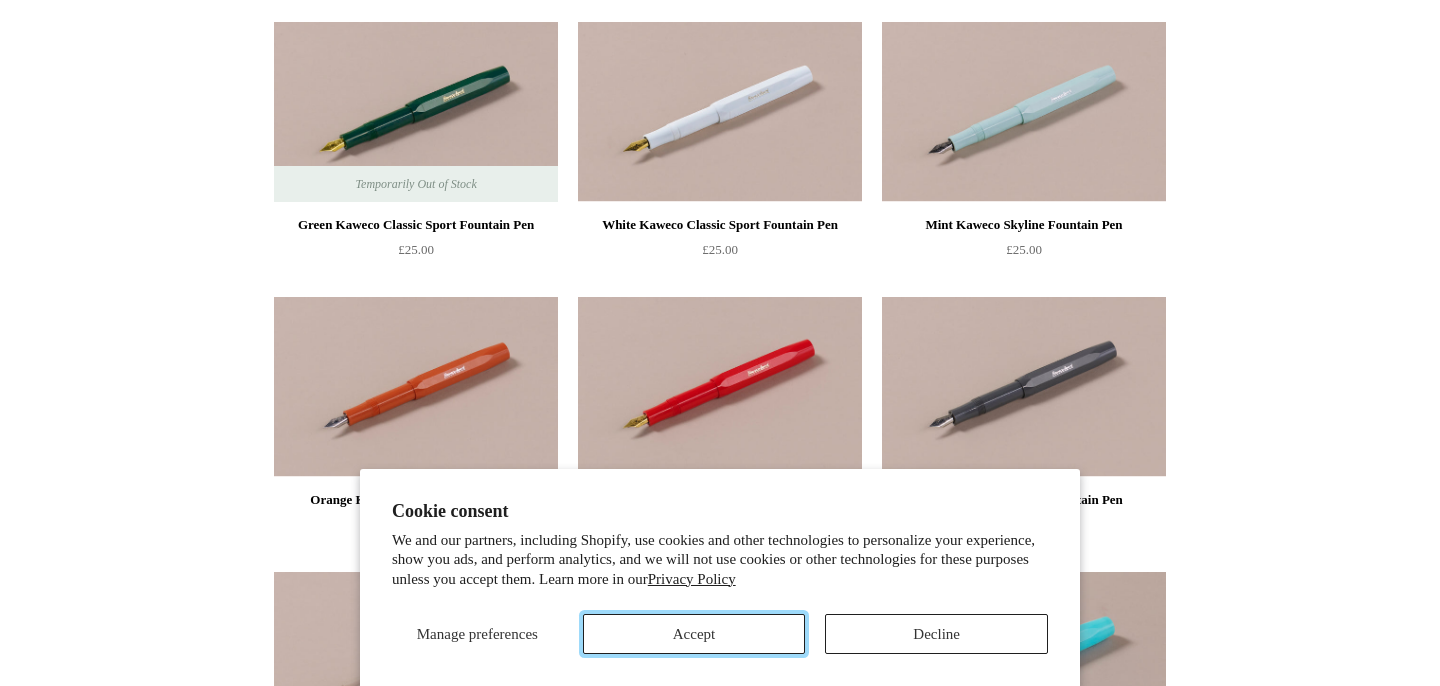 click on "Accept" at bounding box center (694, 634) 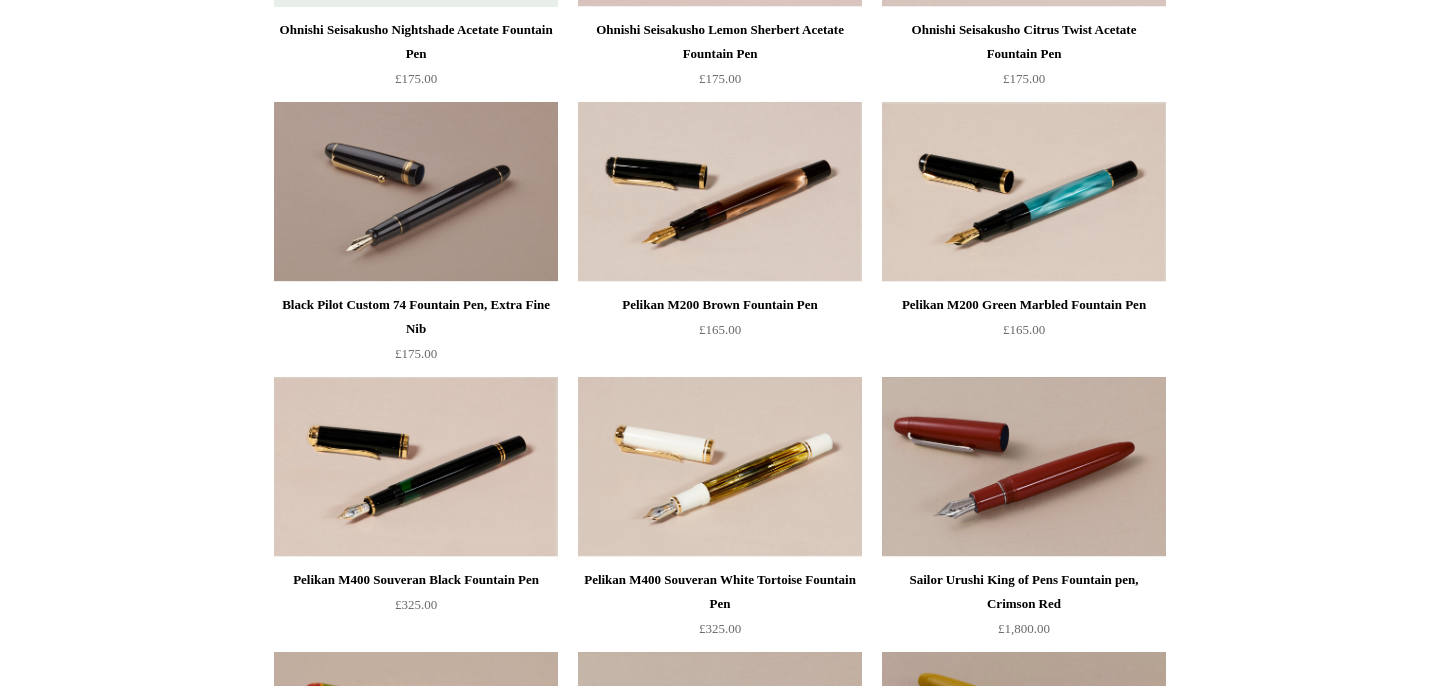 scroll, scrollTop: 5687, scrollLeft: 0, axis: vertical 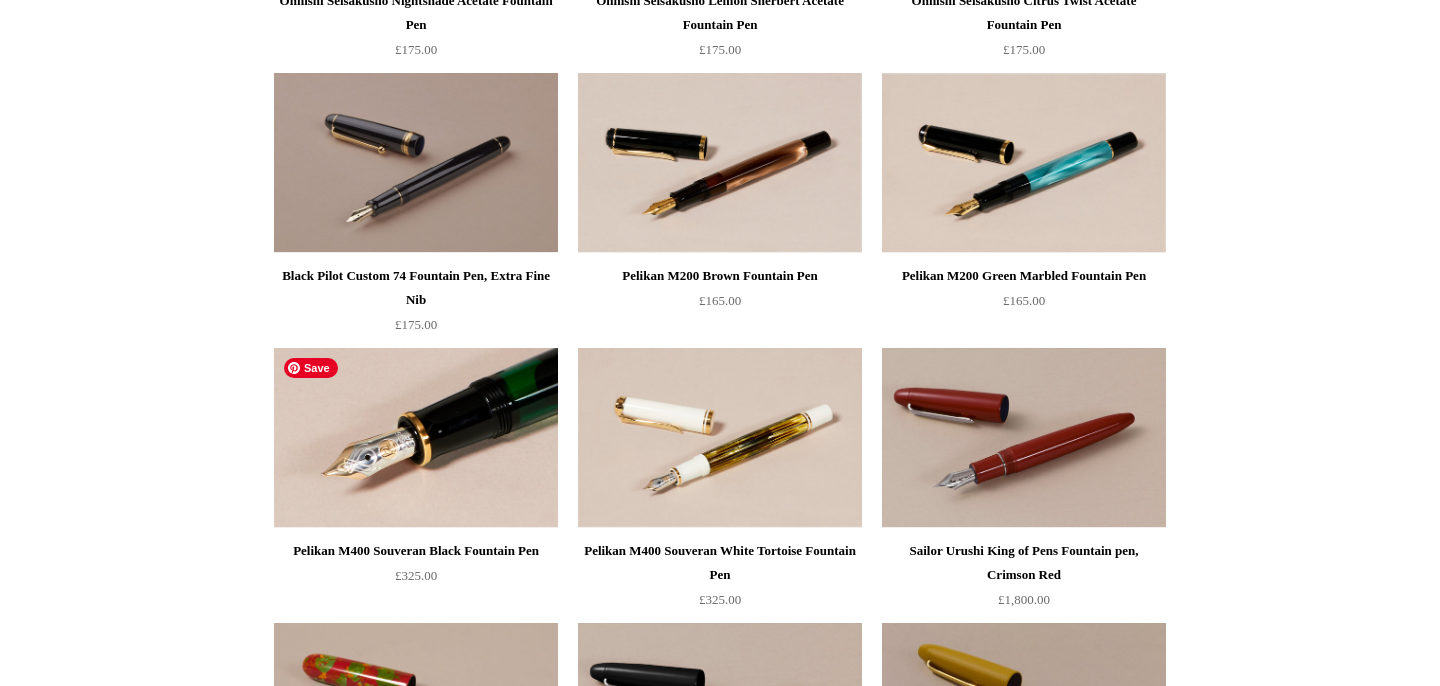click at bounding box center [416, 438] 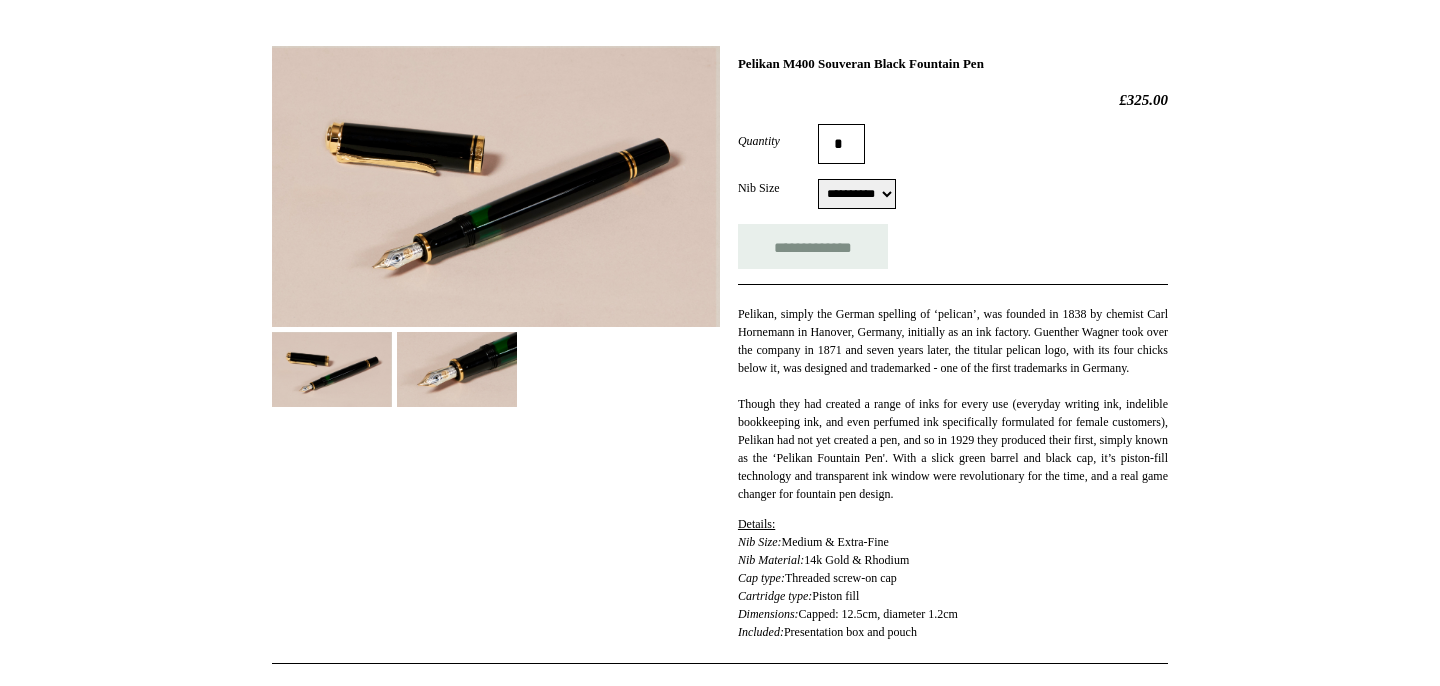 scroll, scrollTop: 259, scrollLeft: 0, axis: vertical 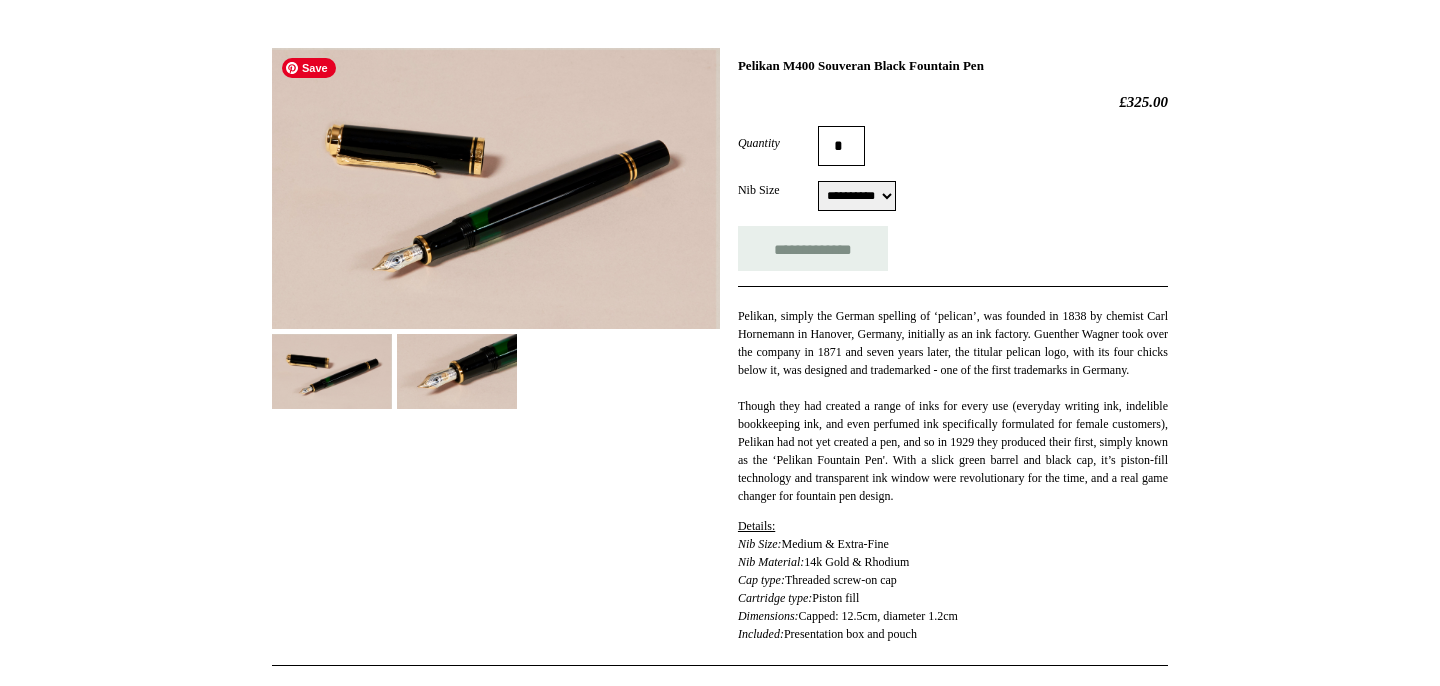 click at bounding box center [496, 188] 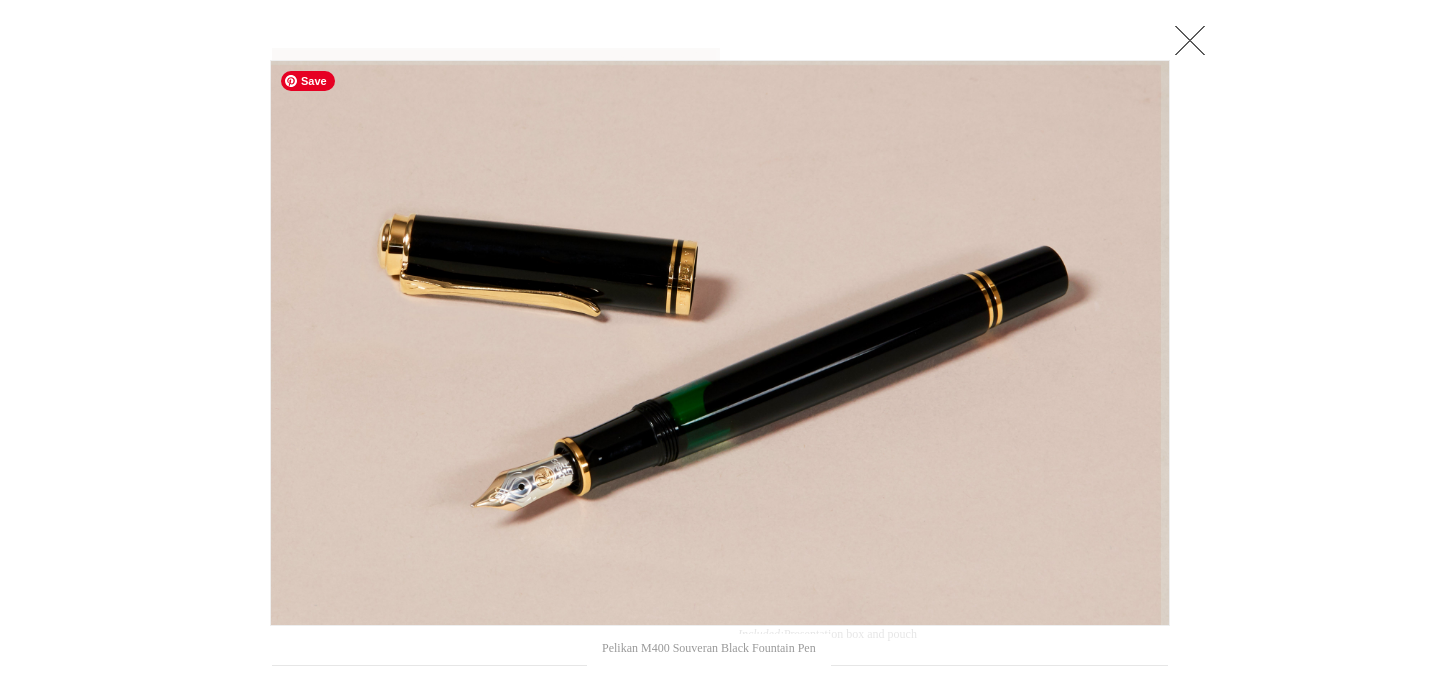 click at bounding box center (720, 343) 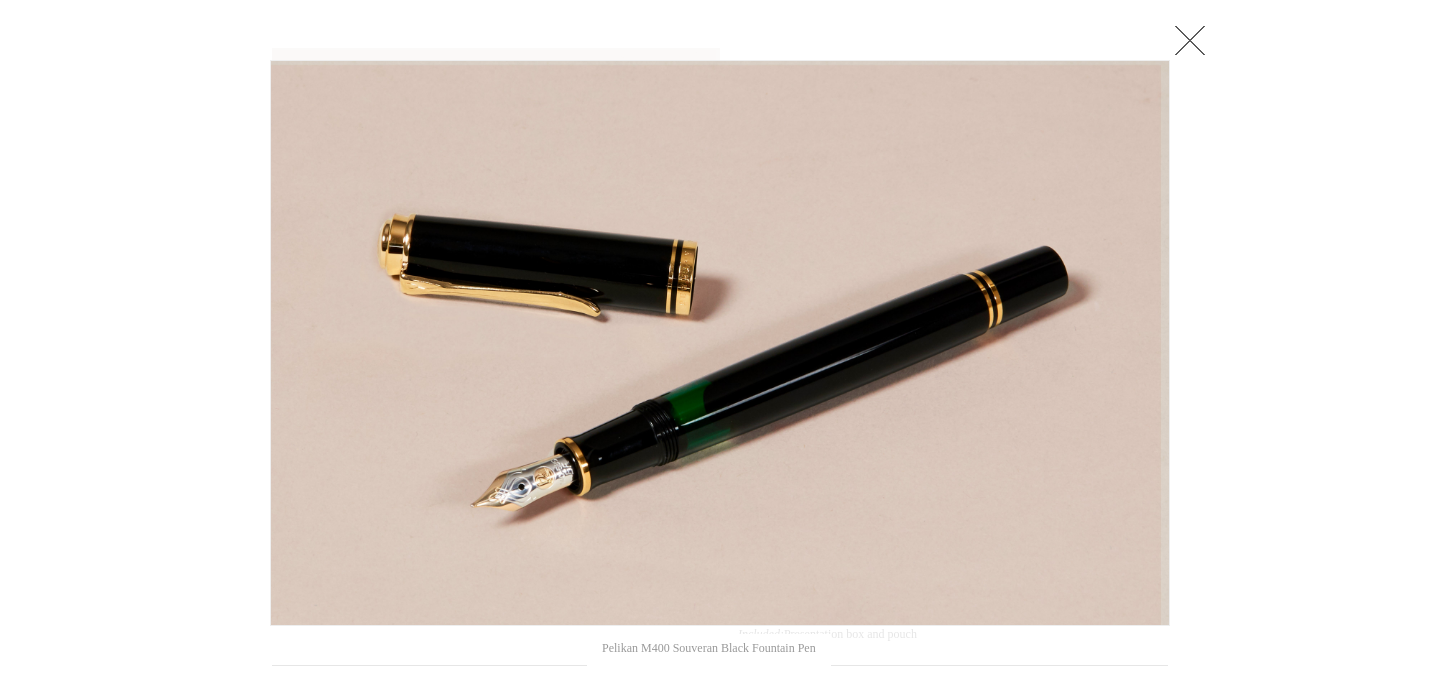 click at bounding box center [1190, 40] 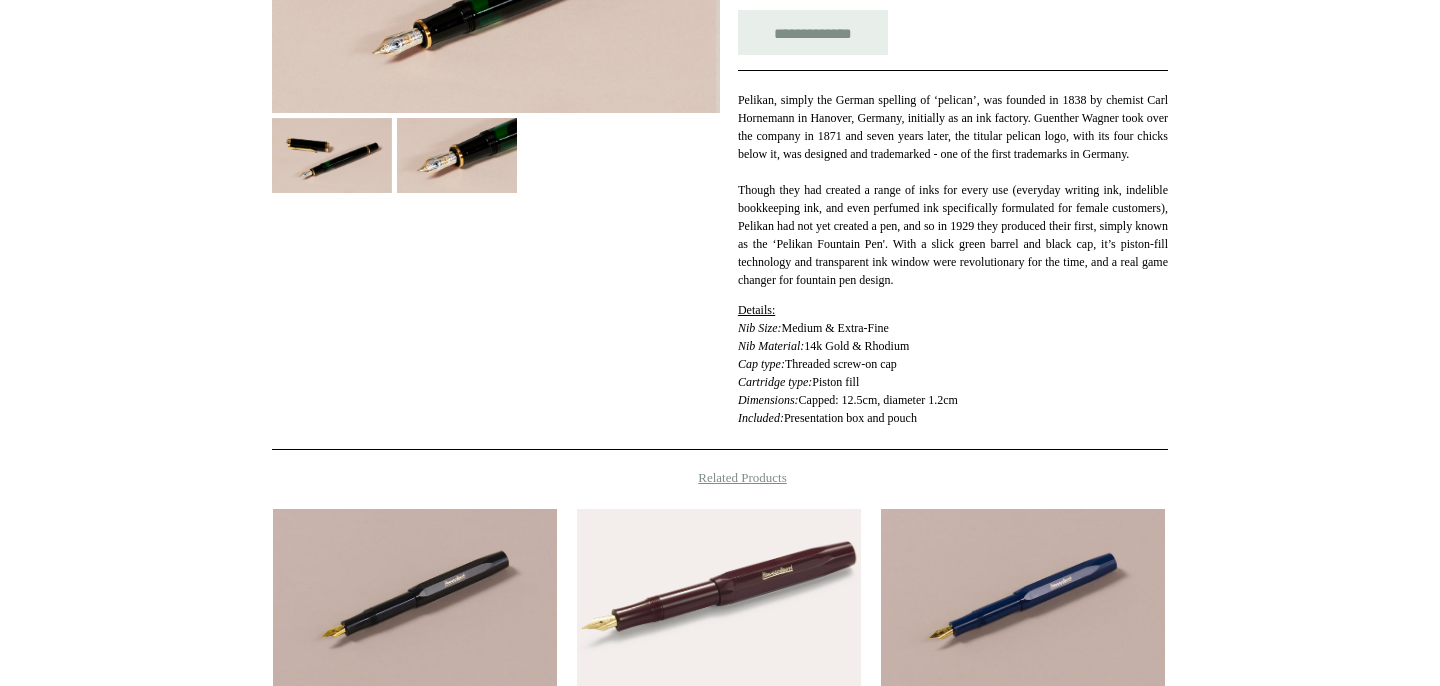 scroll, scrollTop: 0, scrollLeft: 0, axis: both 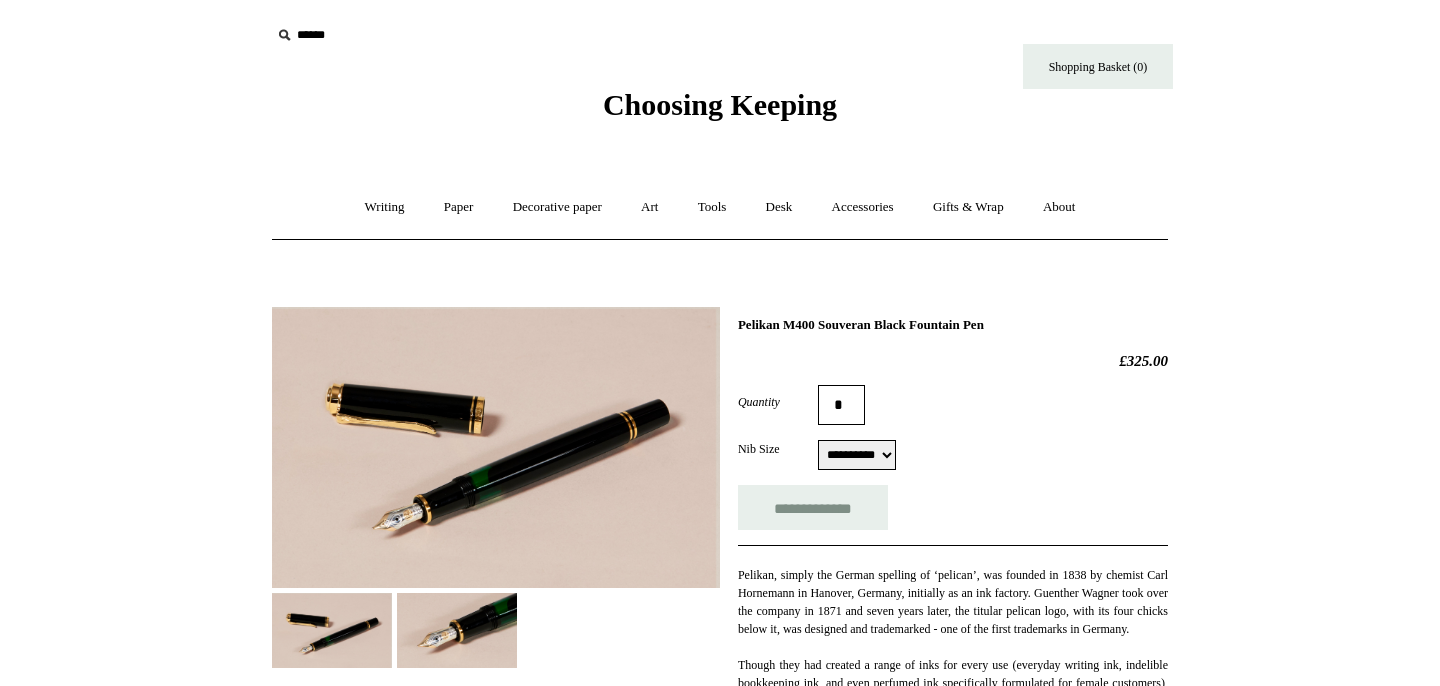 click at bounding box center [457, 630] 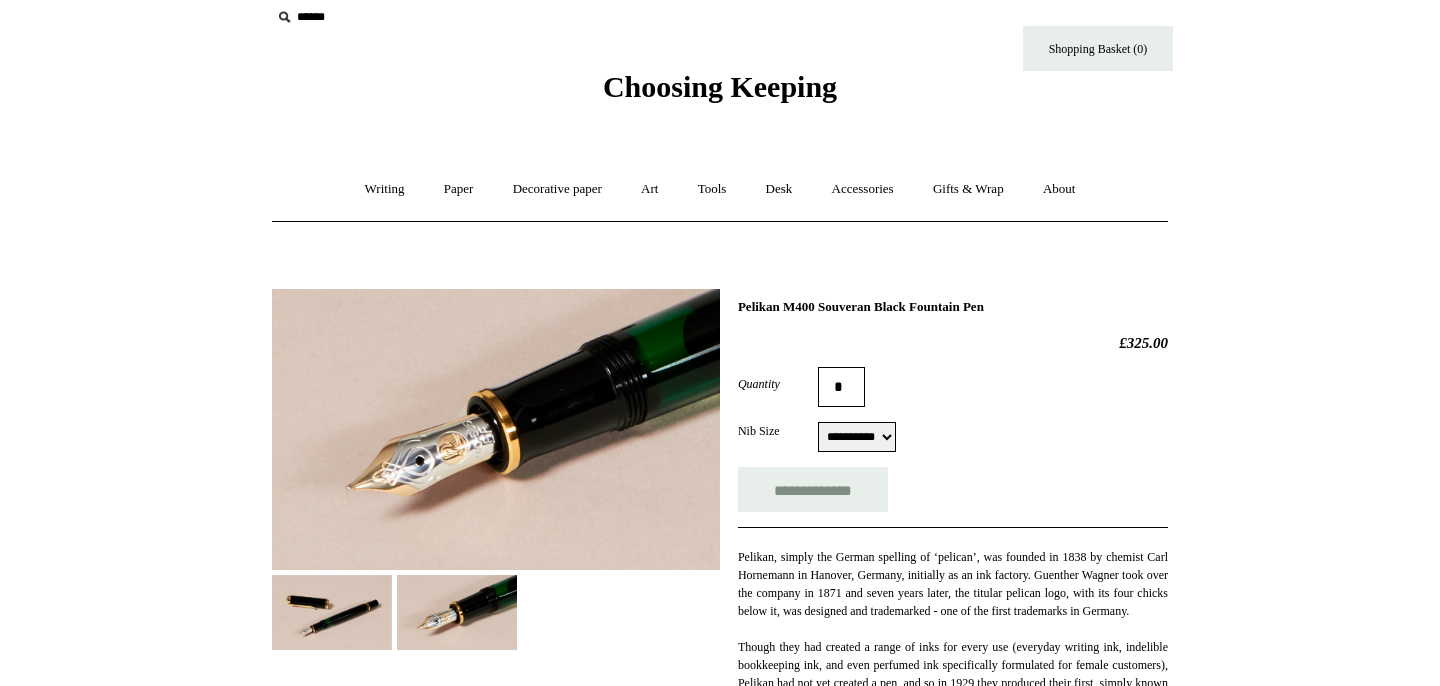 scroll, scrollTop: 22, scrollLeft: 0, axis: vertical 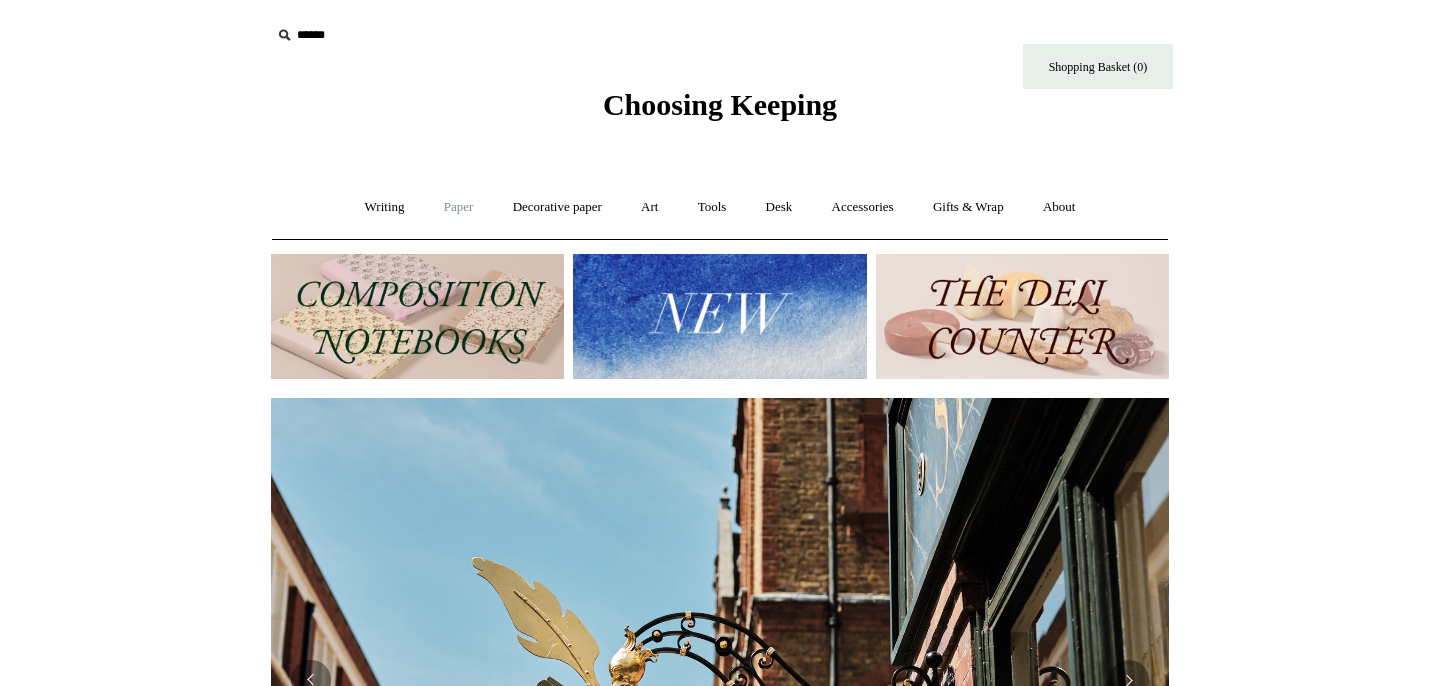 click on "Paper +" at bounding box center (459, 207) 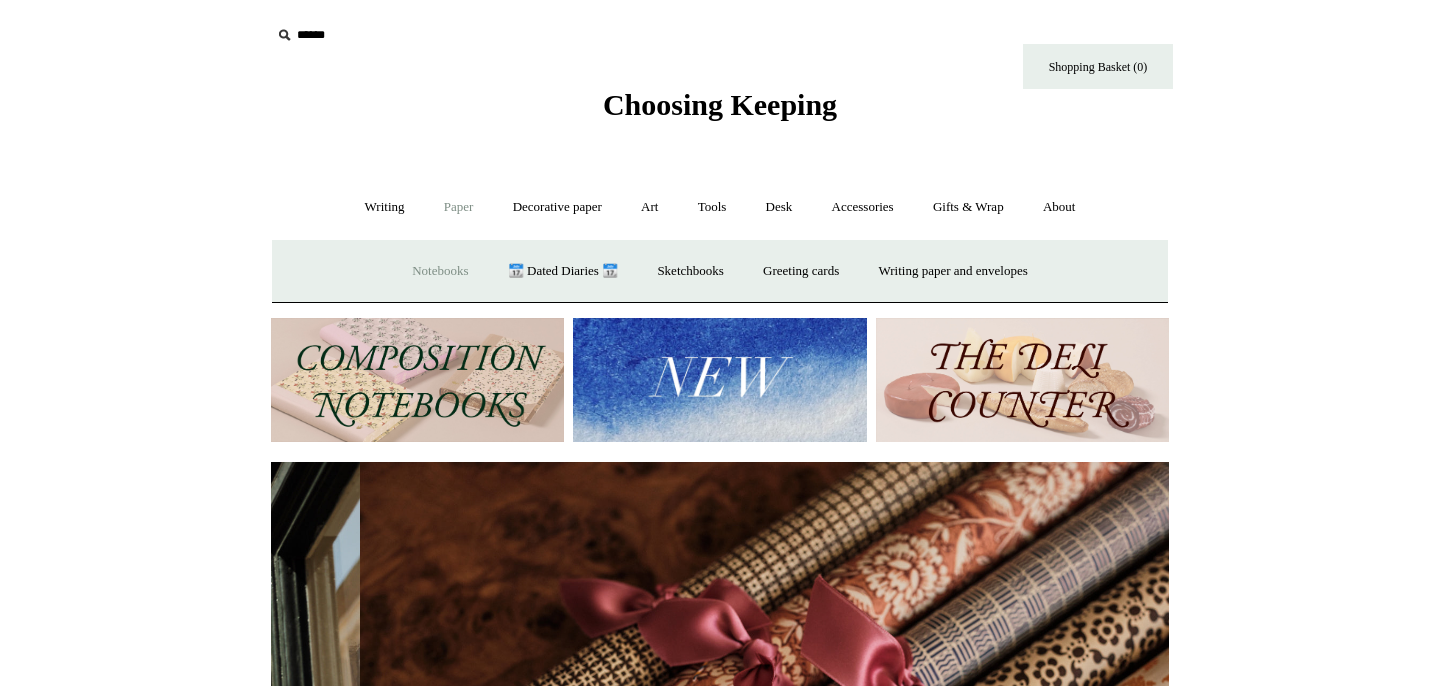 scroll, scrollTop: 0, scrollLeft: 1796, axis: horizontal 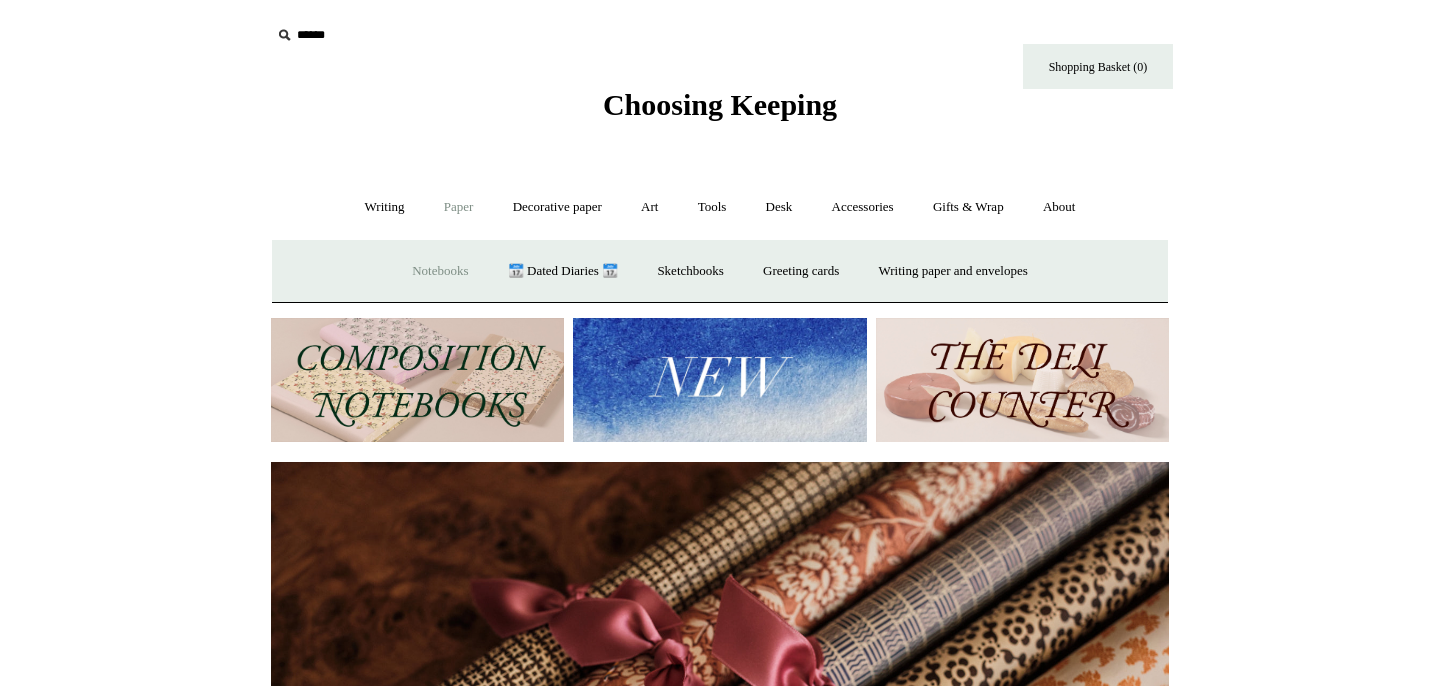 click on "Notebooks +" at bounding box center [440, 271] 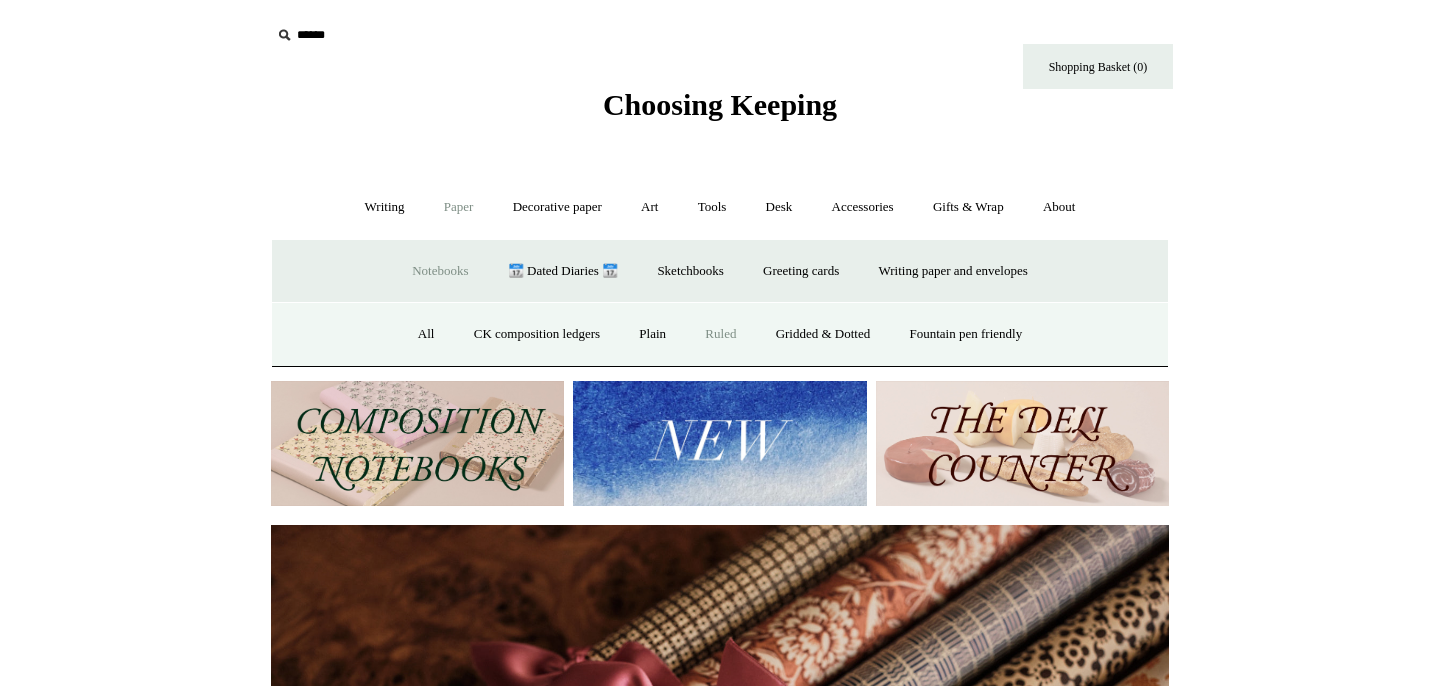 click on "Ruled" at bounding box center (720, 334) 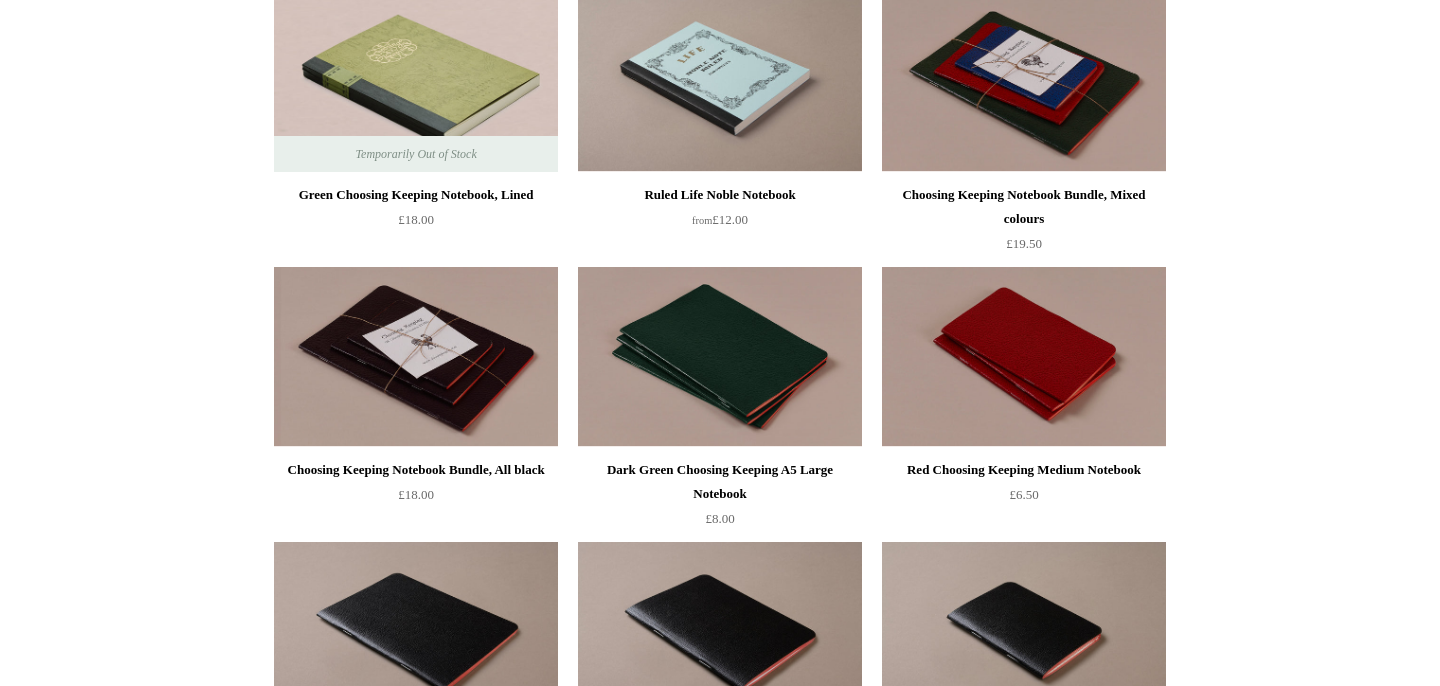 scroll, scrollTop: 536, scrollLeft: 0, axis: vertical 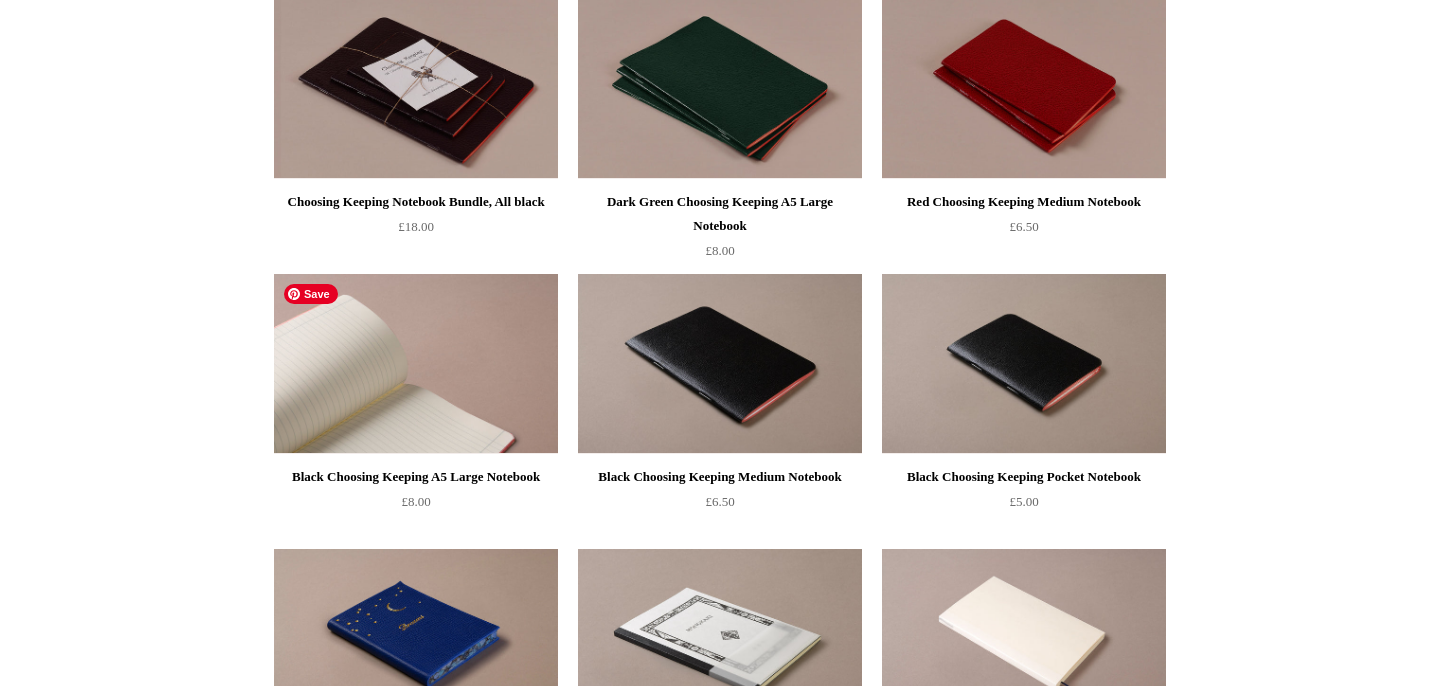 click at bounding box center (416, 364) 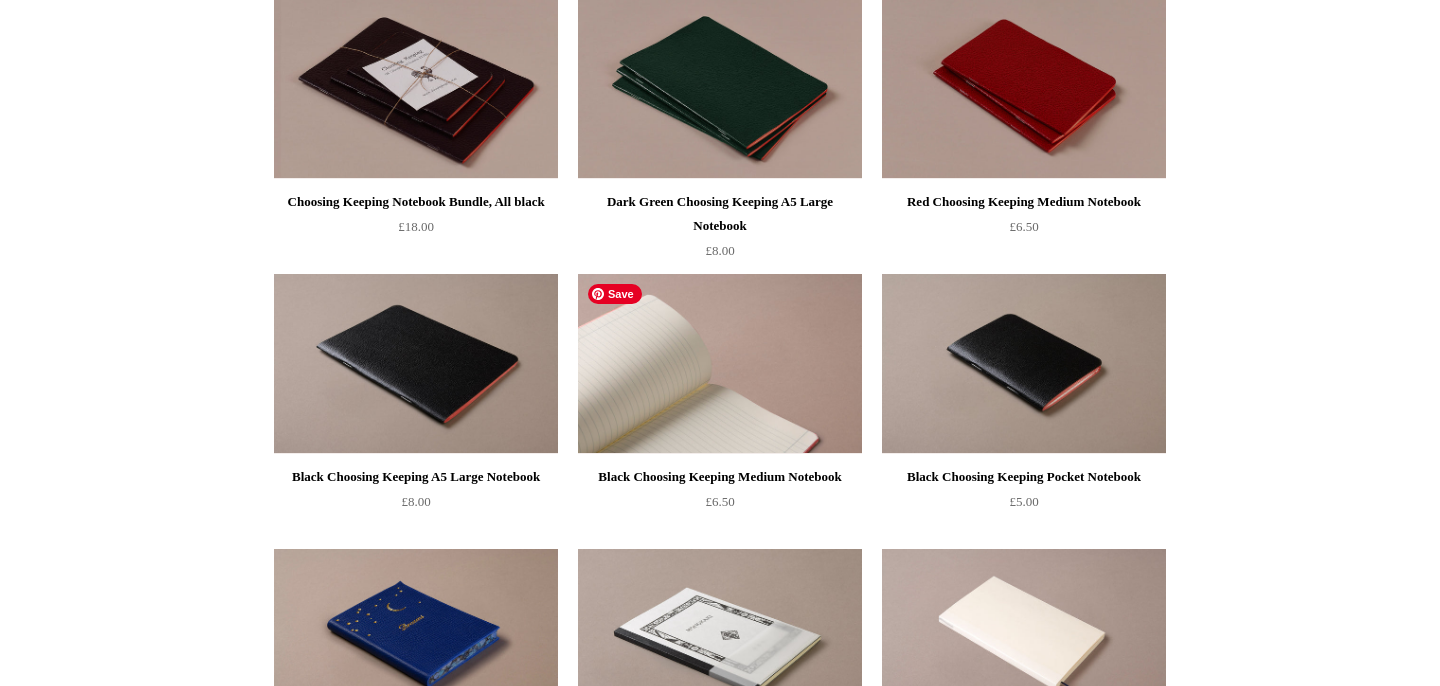 click at bounding box center [720, 364] 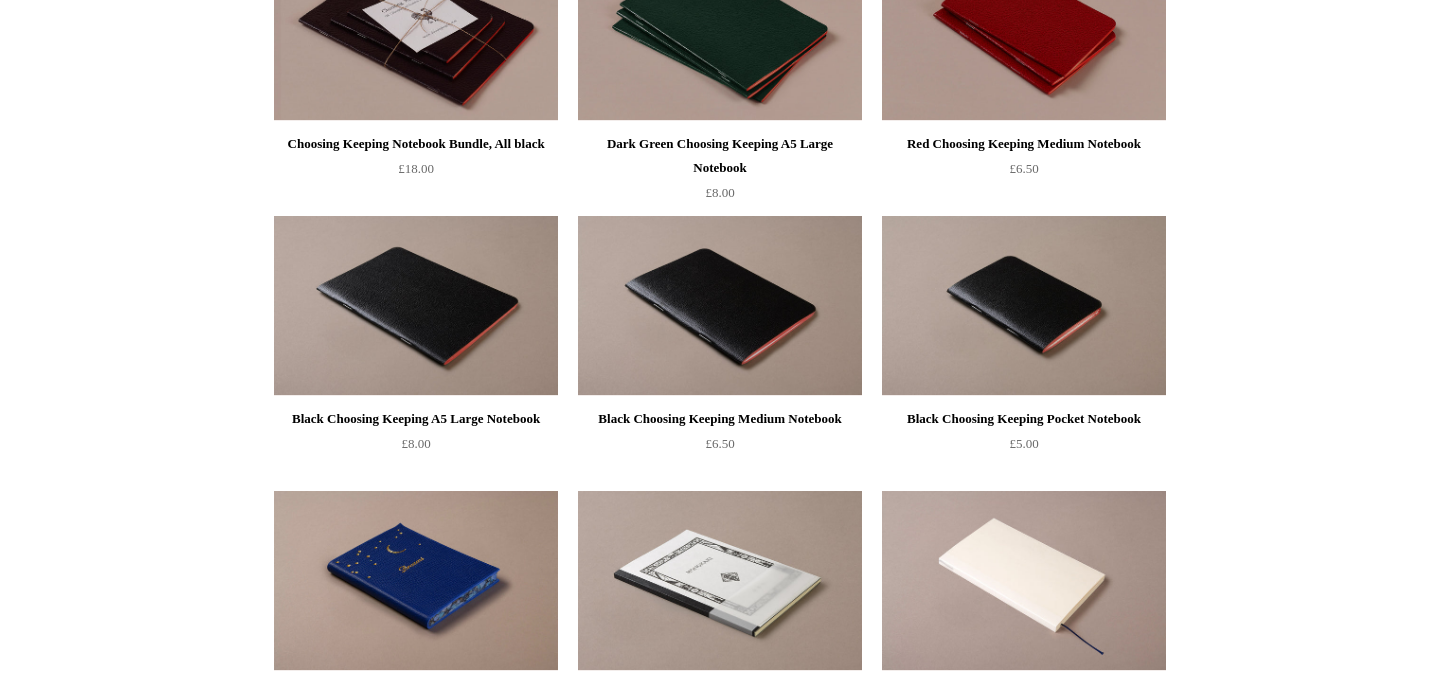 scroll, scrollTop: 0, scrollLeft: 0, axis: both 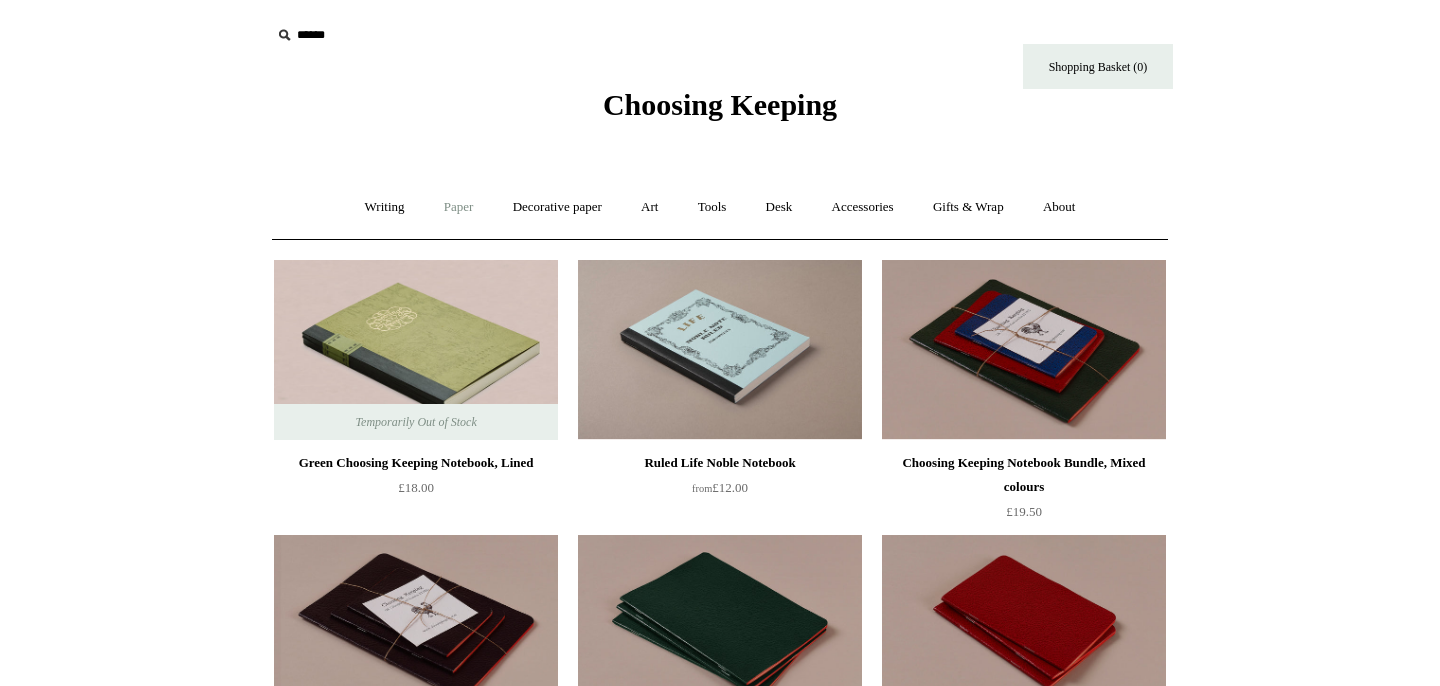 click on "Paper +" at bounding box center [459, 207] 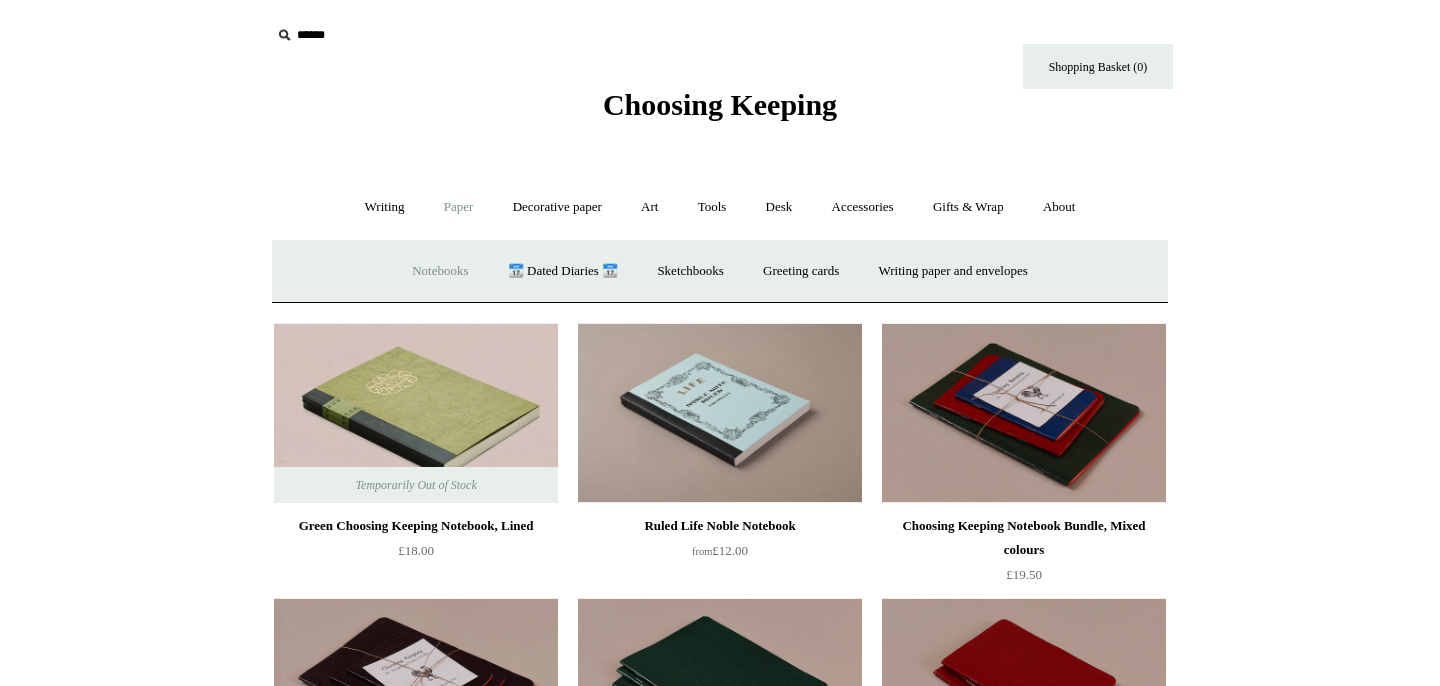 click on "Notebooks +" at bounding box center (440, 271) 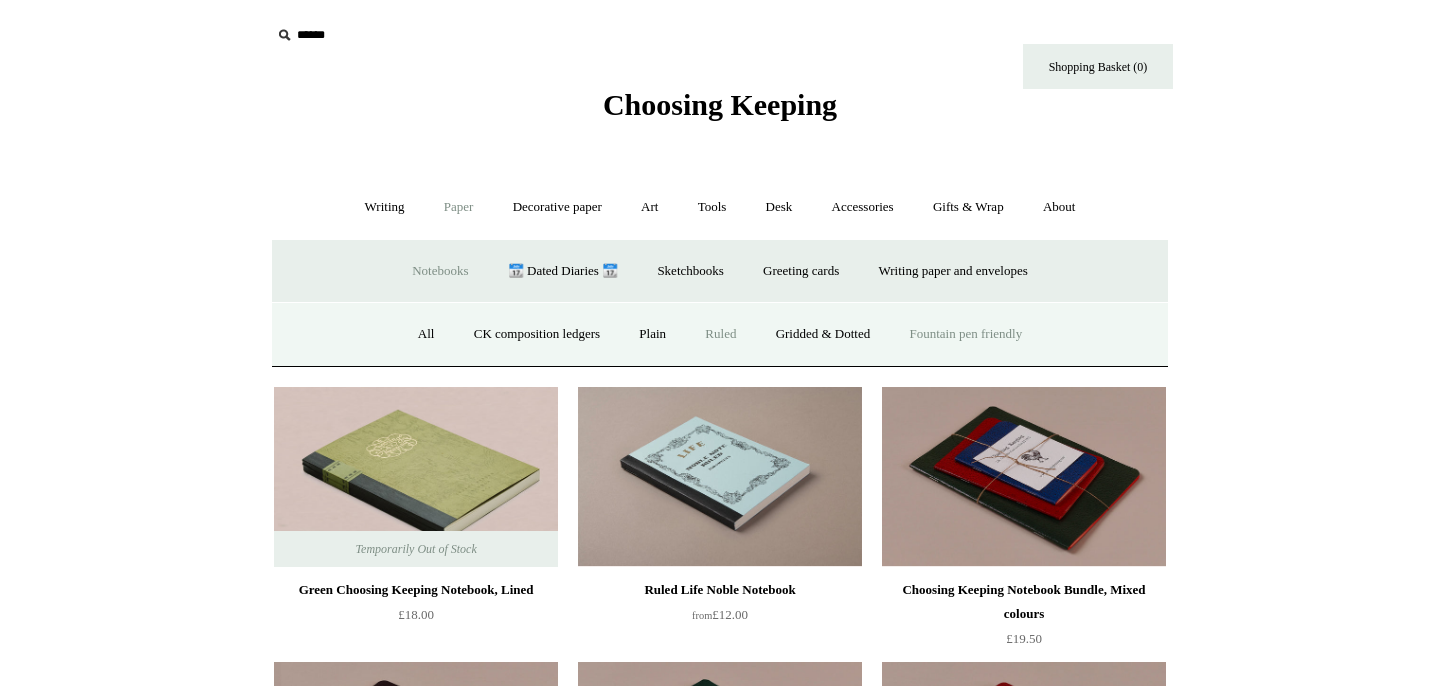 click on "Fountain pen friendly" at bounding box center (966, 334) 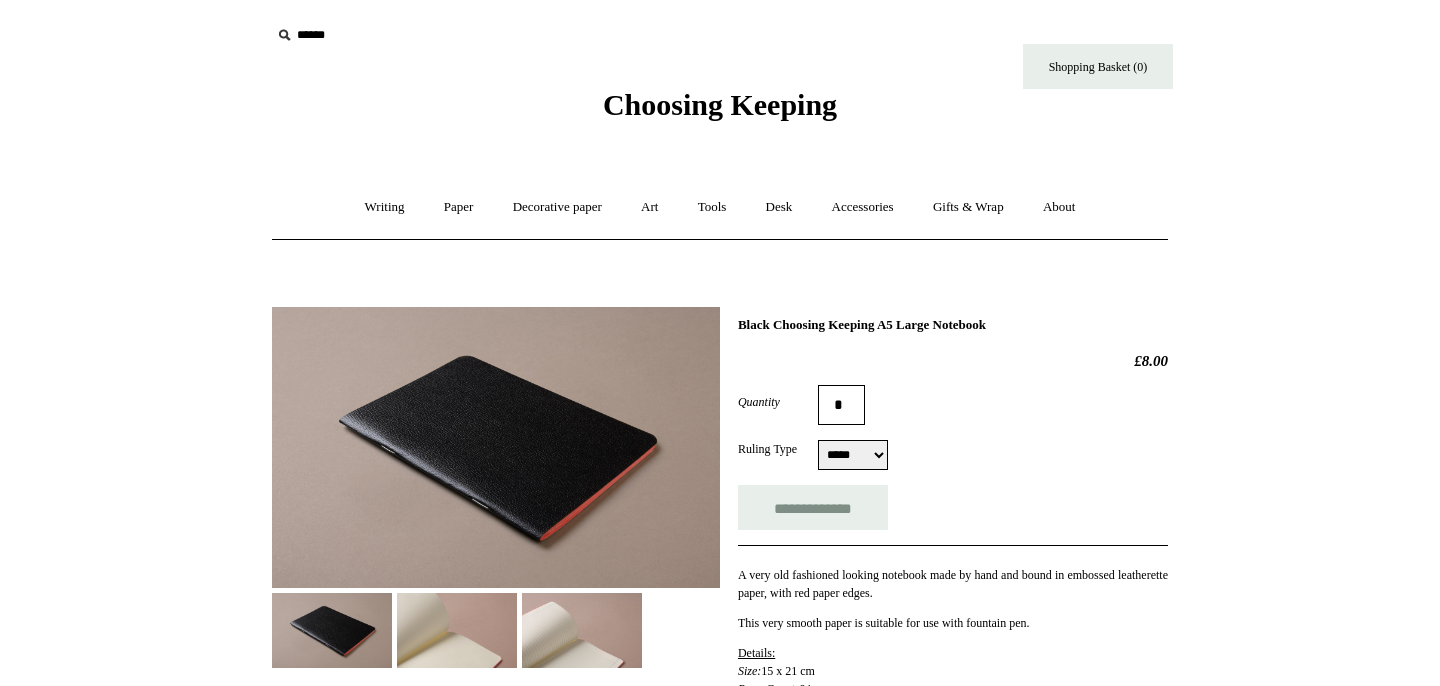 scroll, scrollTop: 0, scrollLeft: 0, axis: both 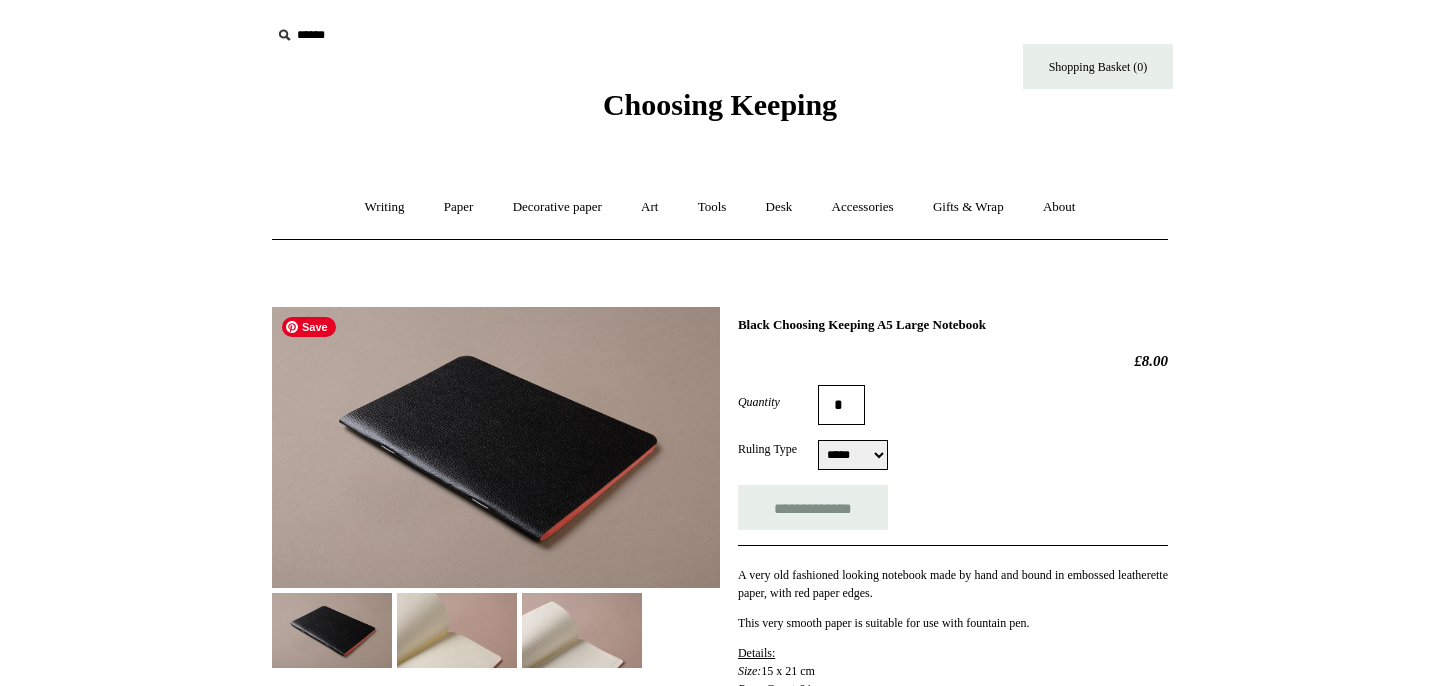 click at bounding box center [496, 447] 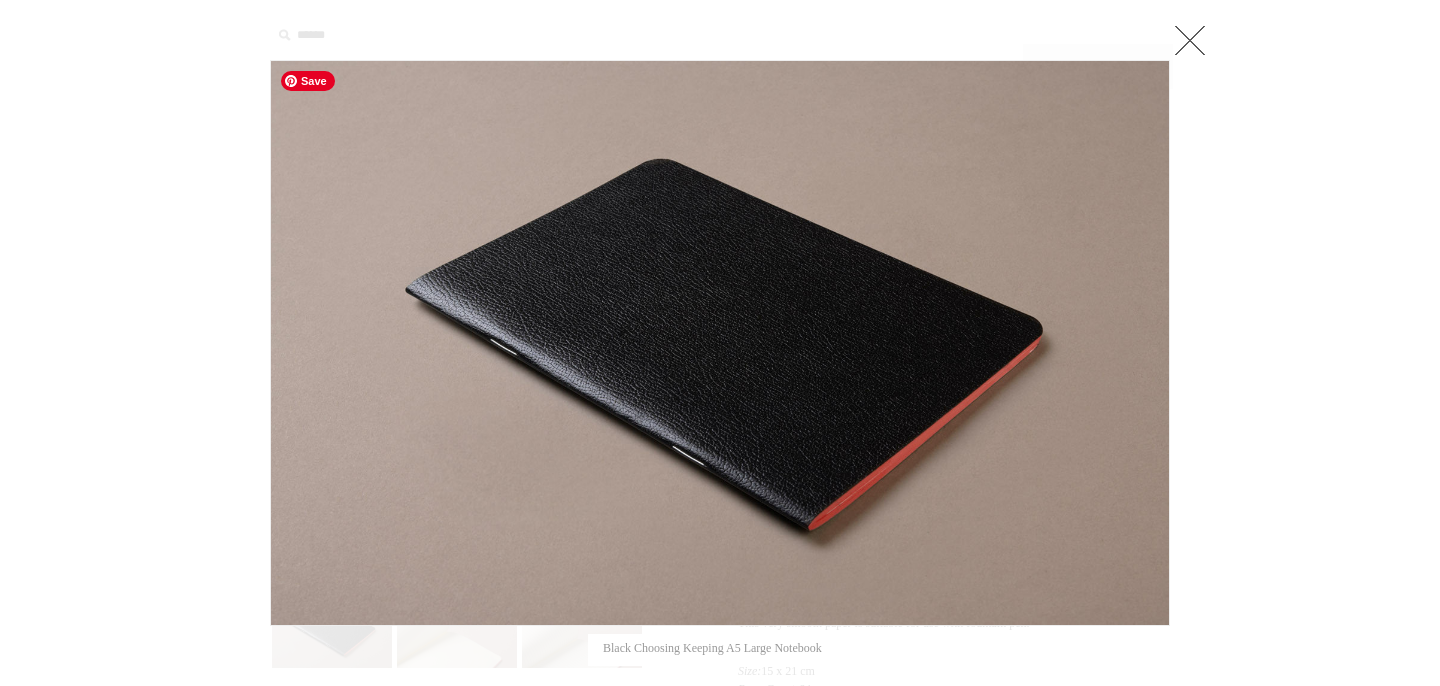click at bounding box center (720, 343) 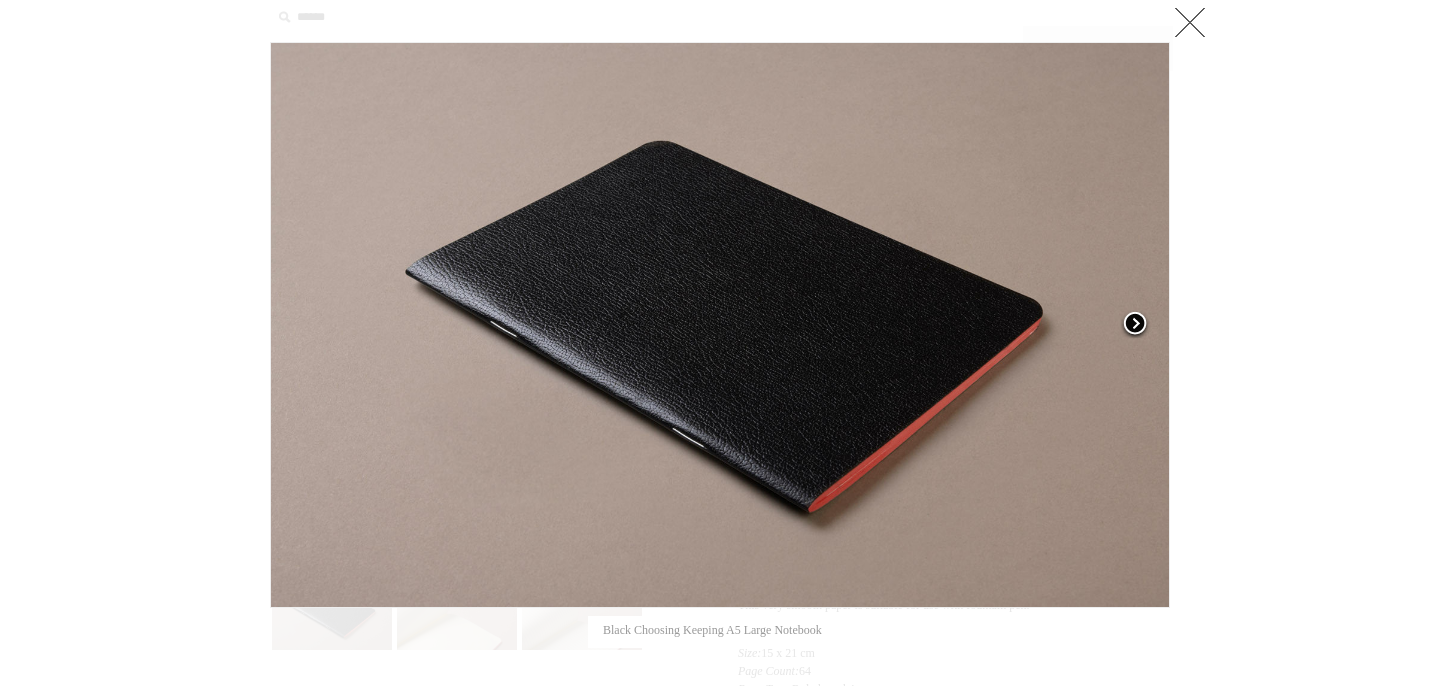 scroll, scrollTop: 0, scrollLeft: 0, axis: both 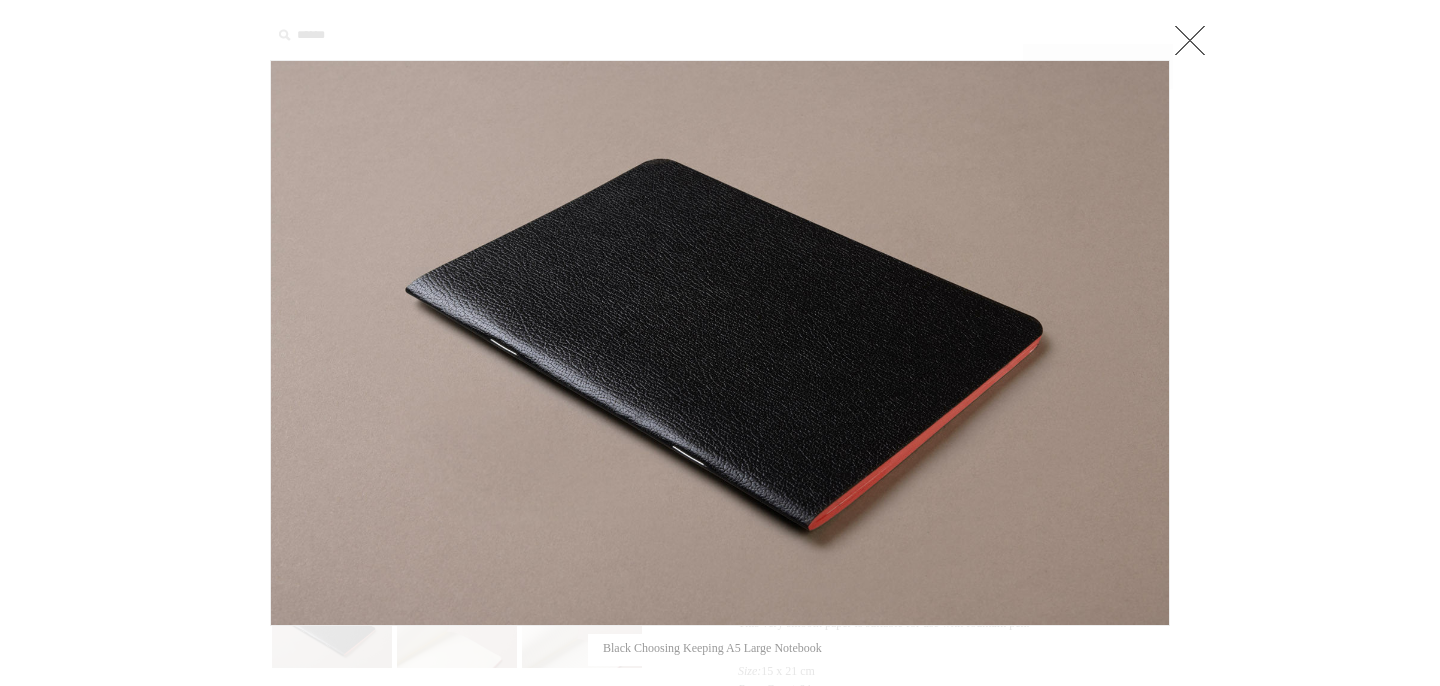 click at bounding box center (1190, 40) 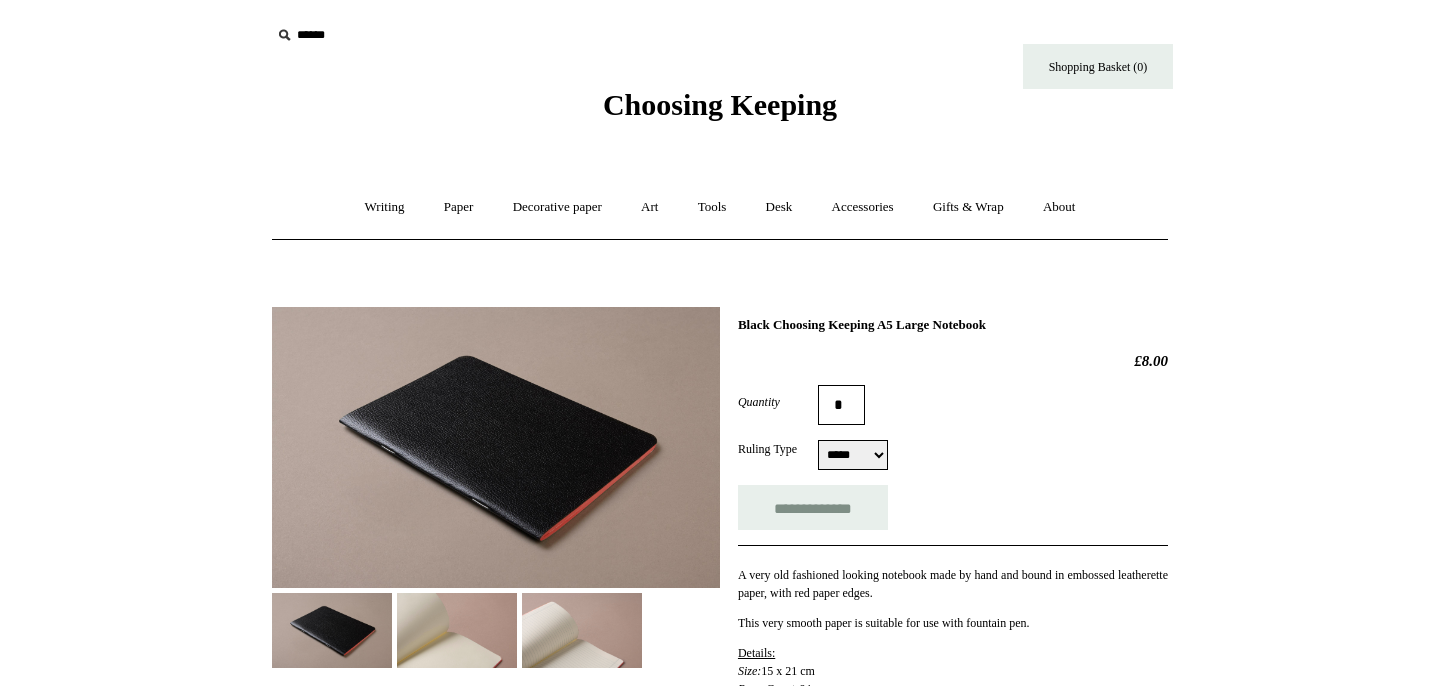 click at bounding box center [457, 630] 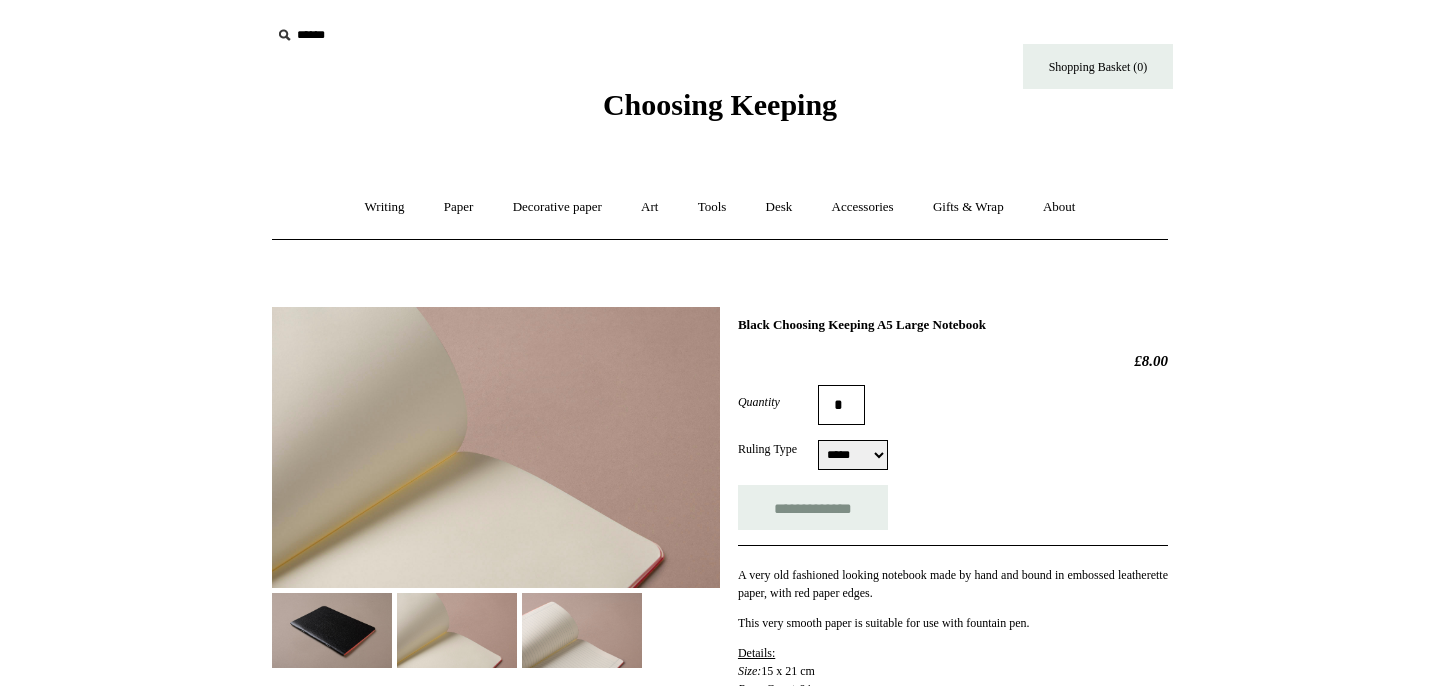 click at bounding box center [496, 447] 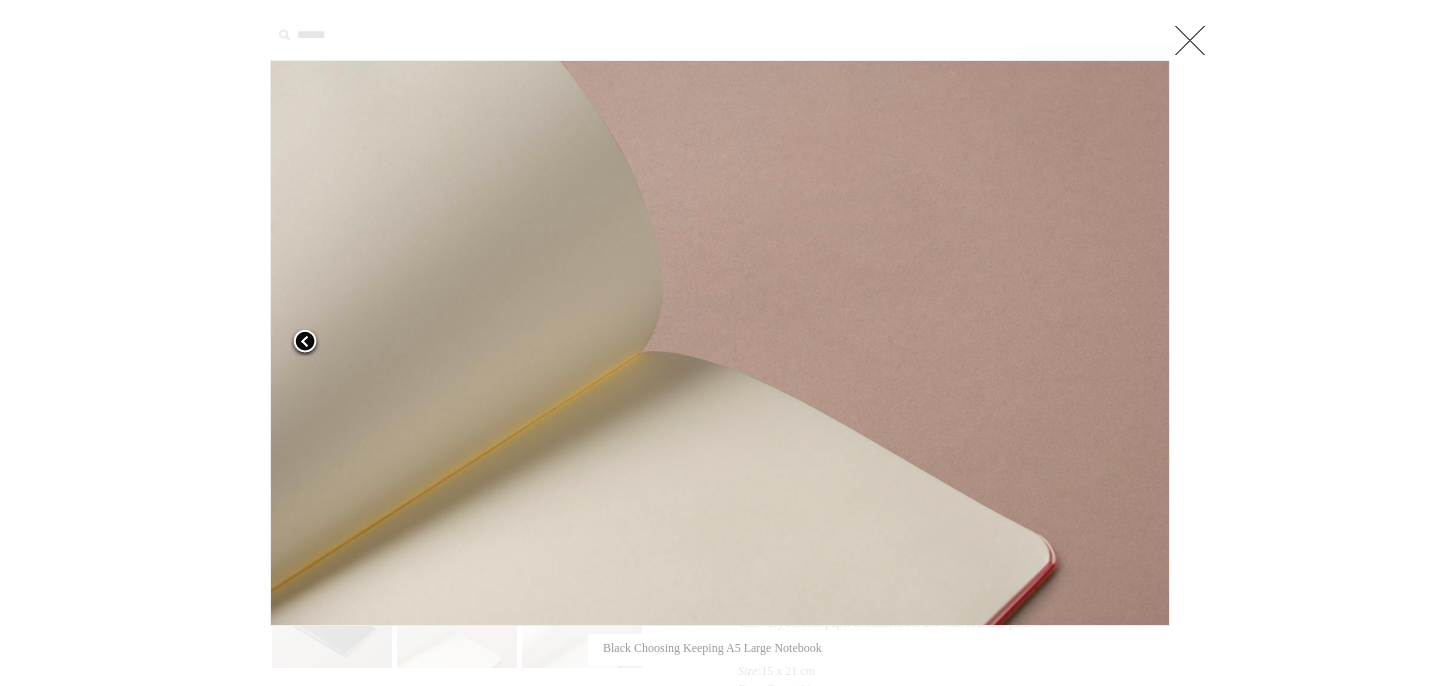 click at bounding box center (427, 343) 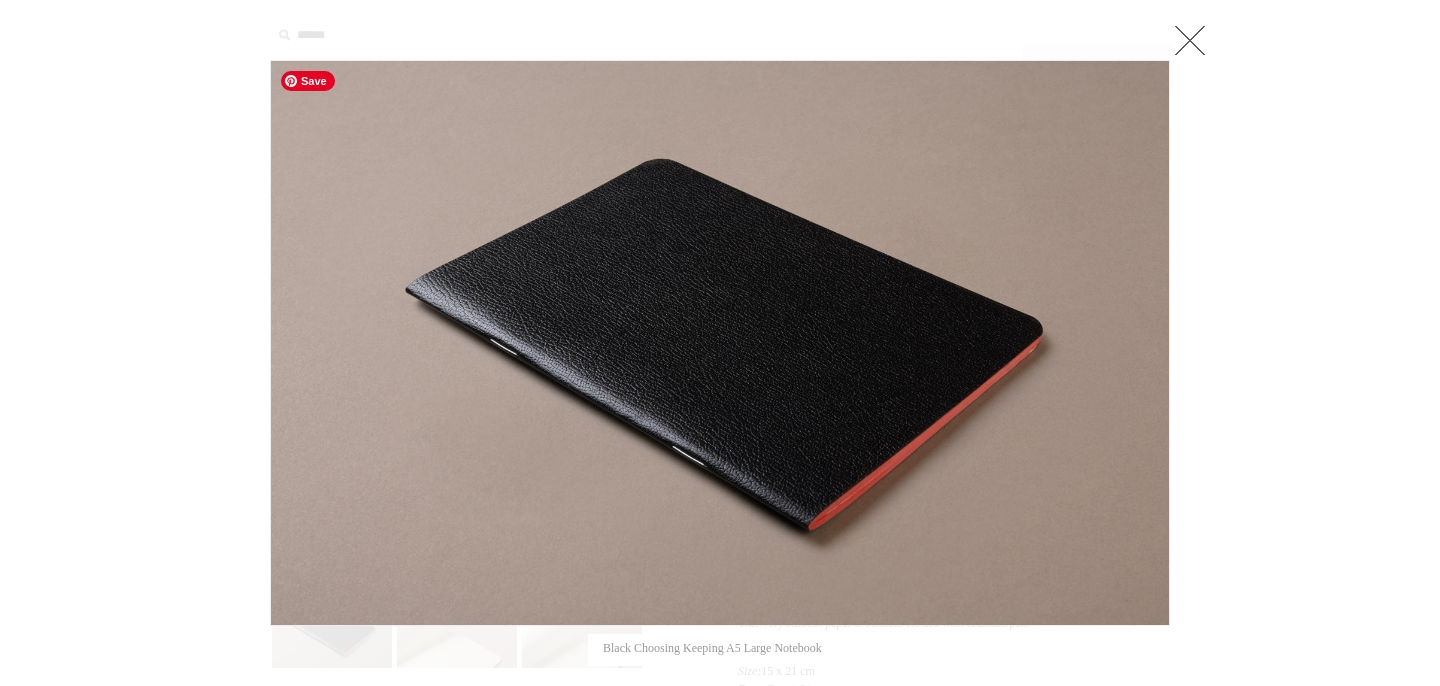 click at bounding box center (720, 343) 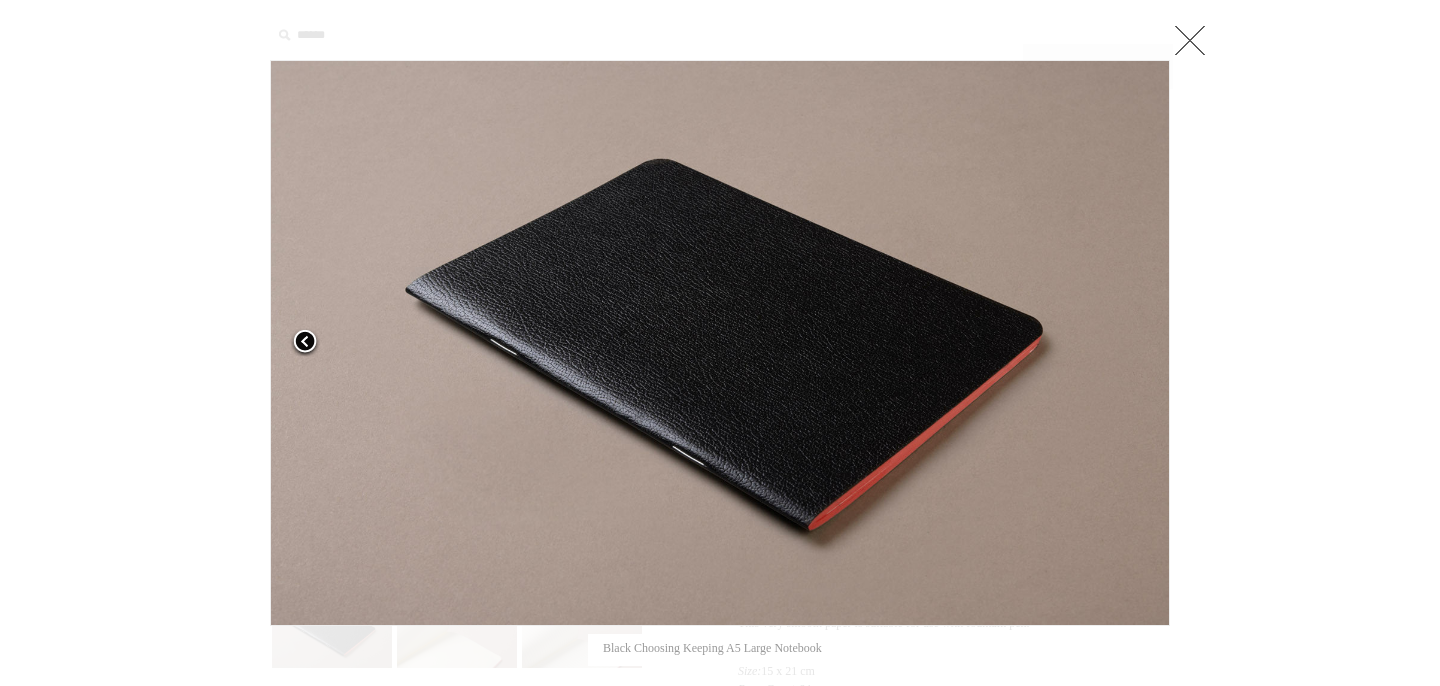 click at bounding box center [427, 343] 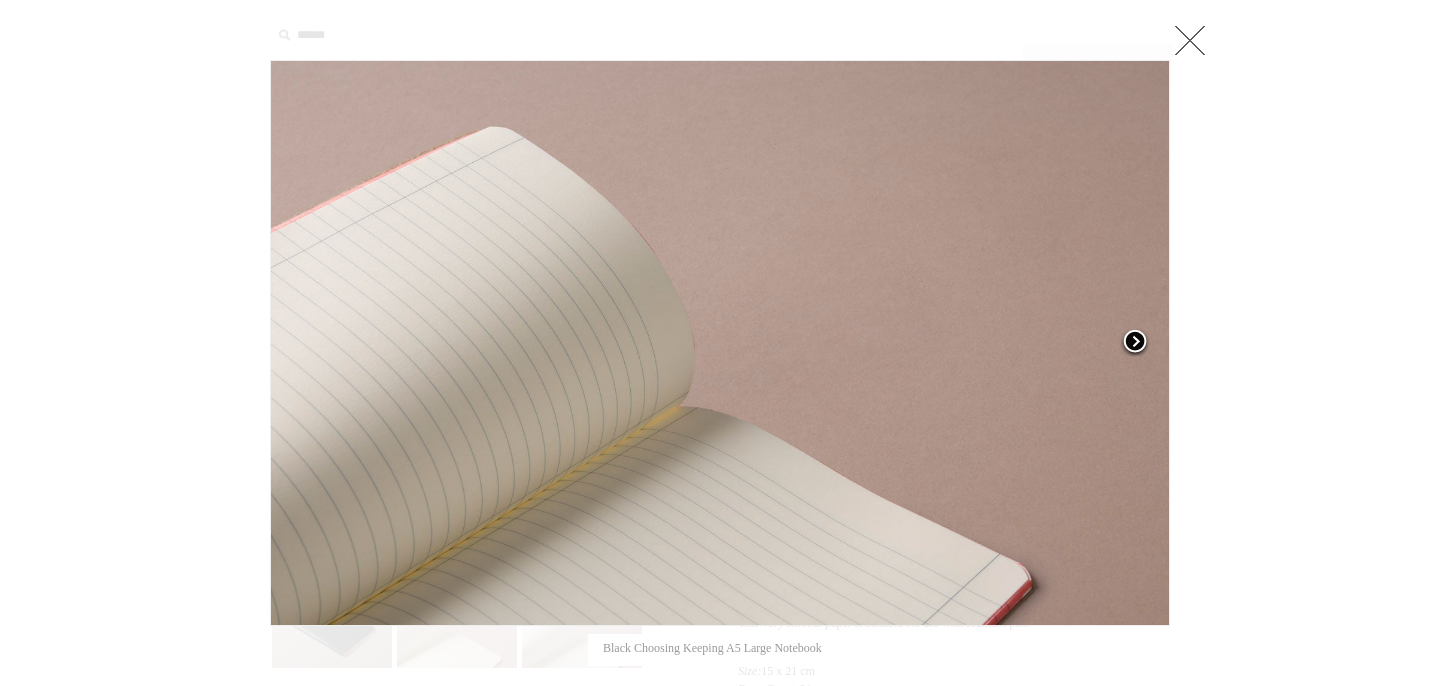 click at bounding box center (1135, 343) 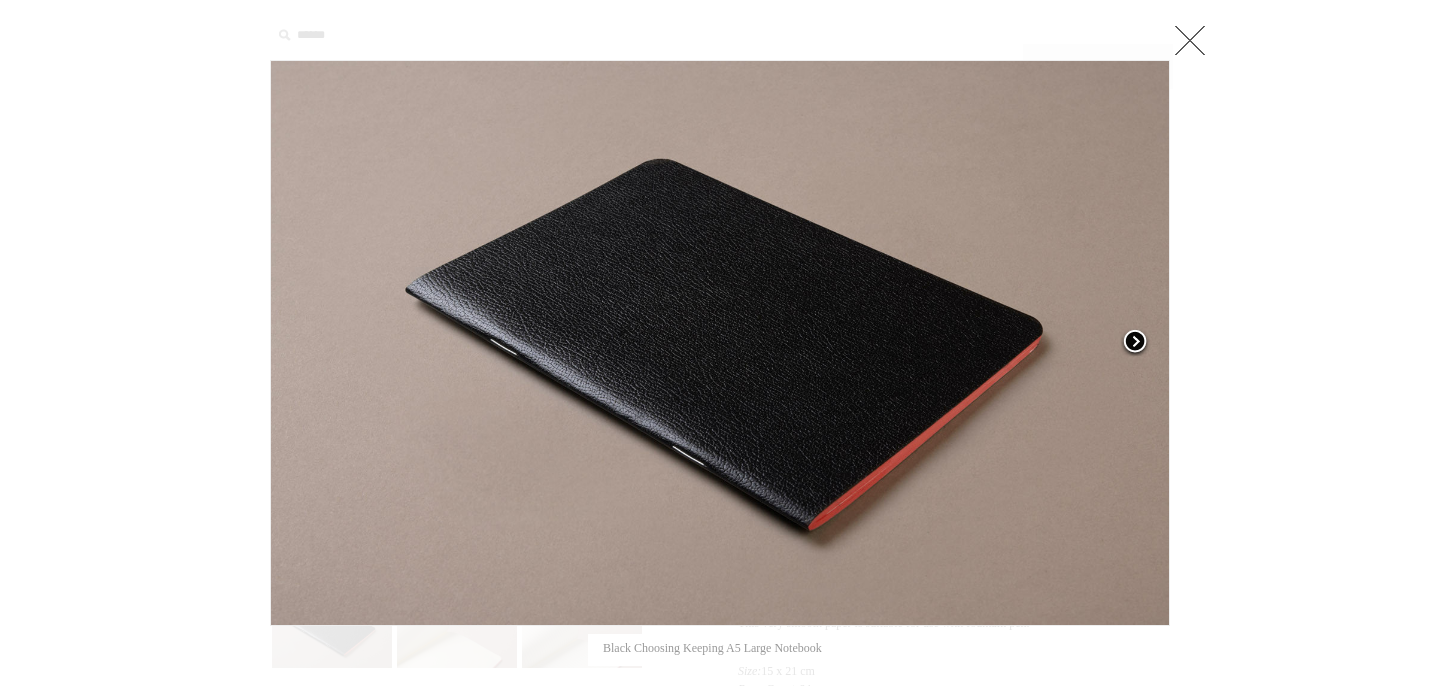 click at bounding box center (1135, 343) 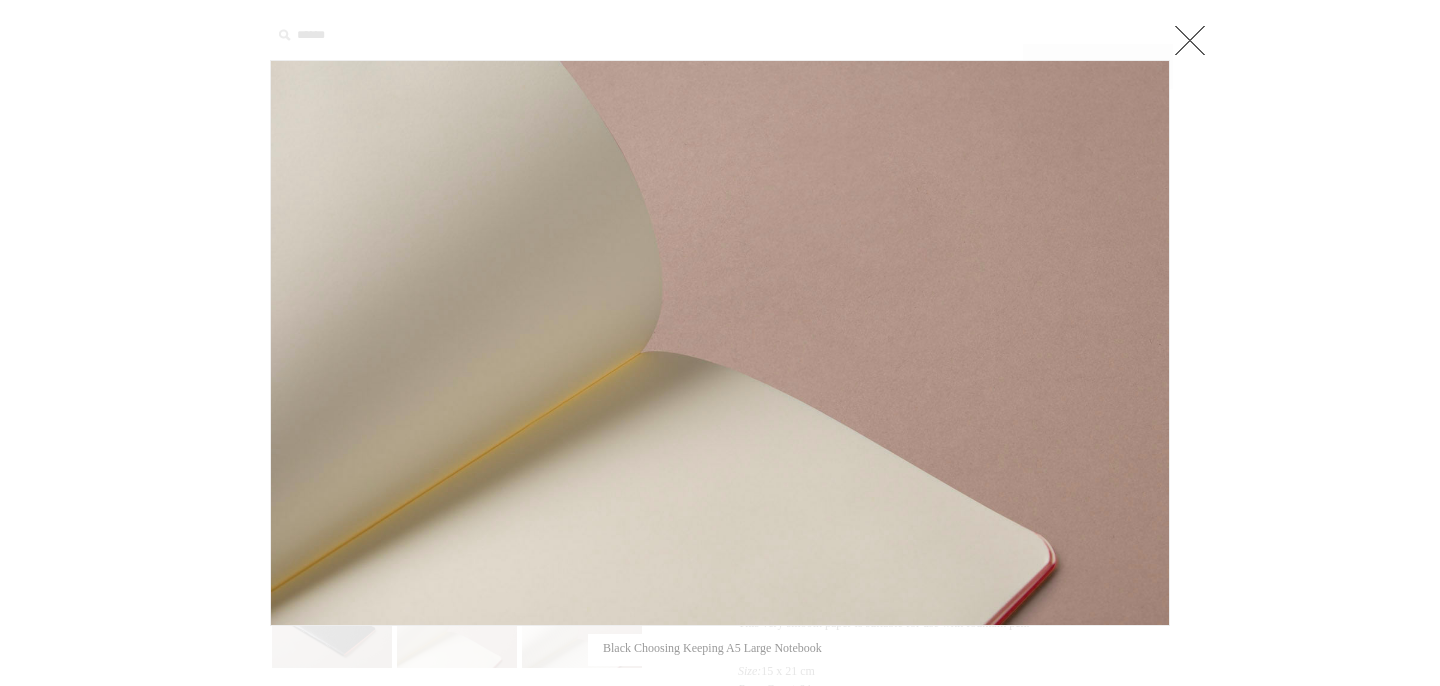 click at bounding box center (1190, 40) 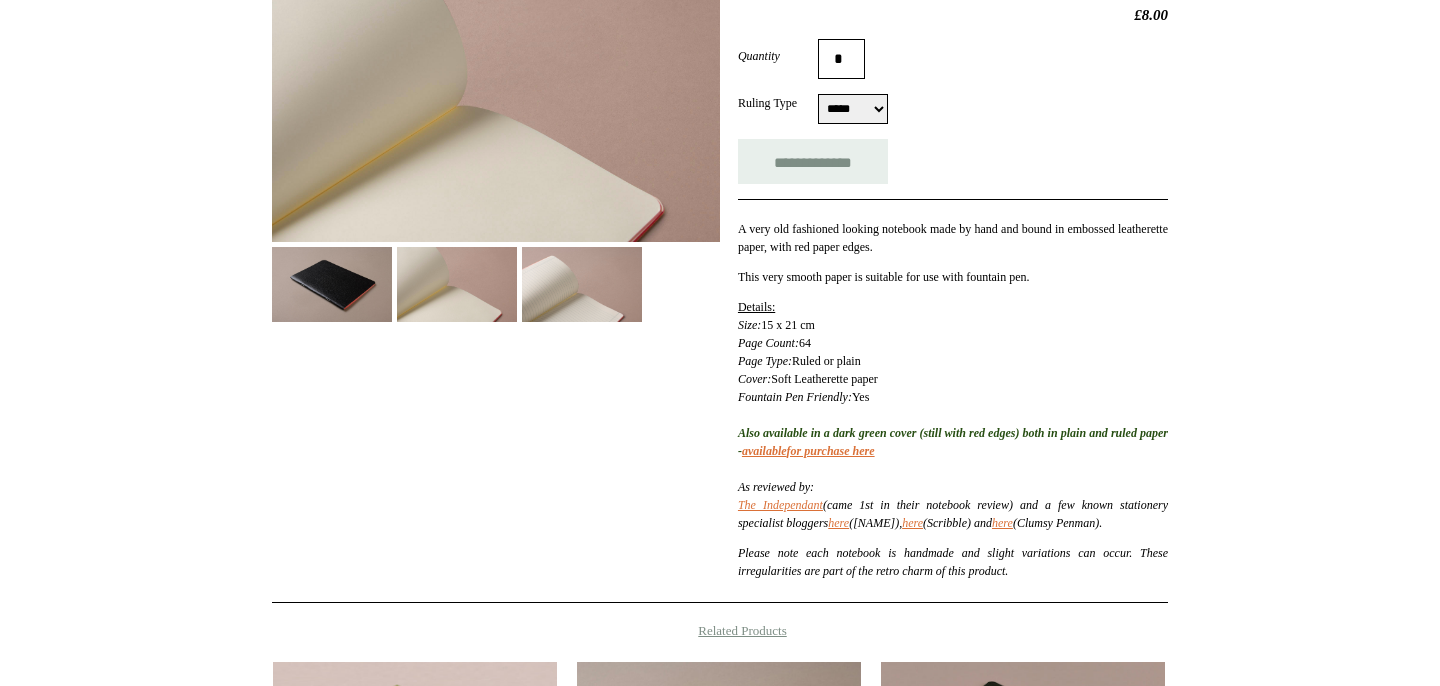 scroll, scrollTop: 0, scrollLeft: 0, axis: both 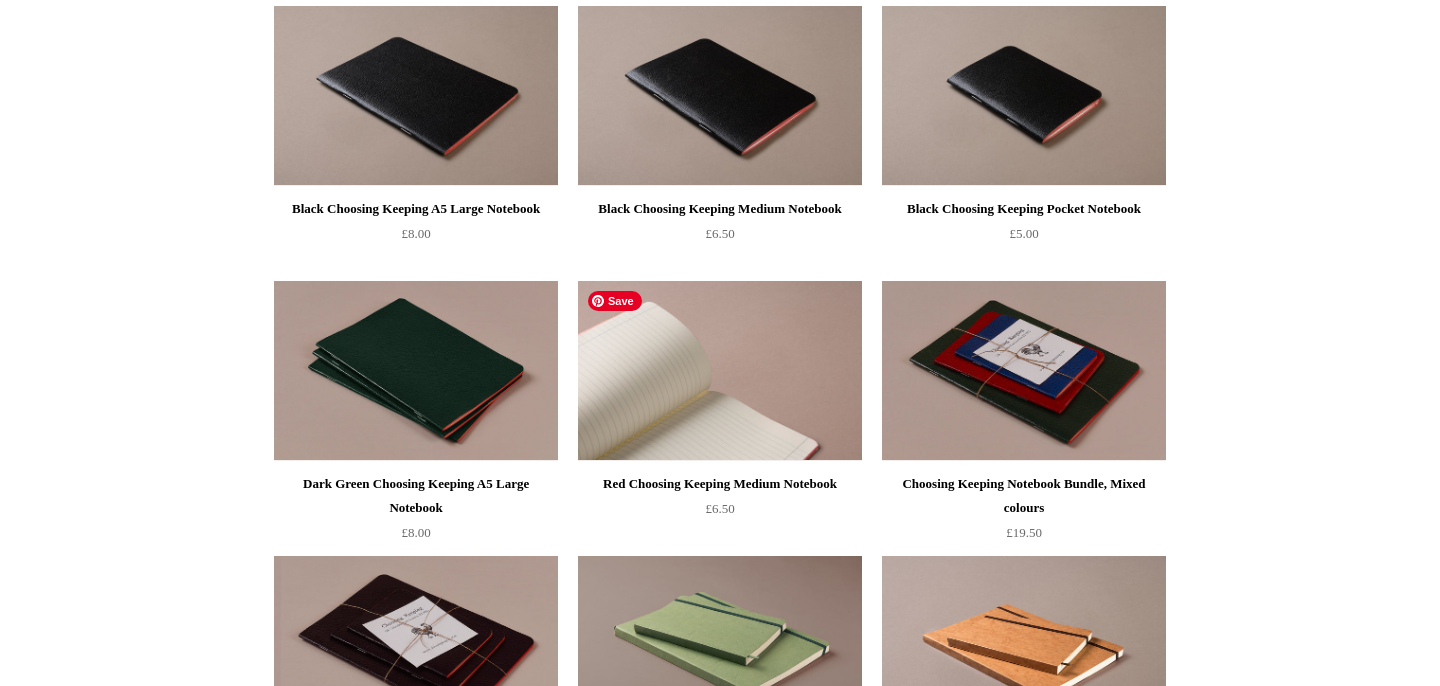 click at bounding box center [720, 371] 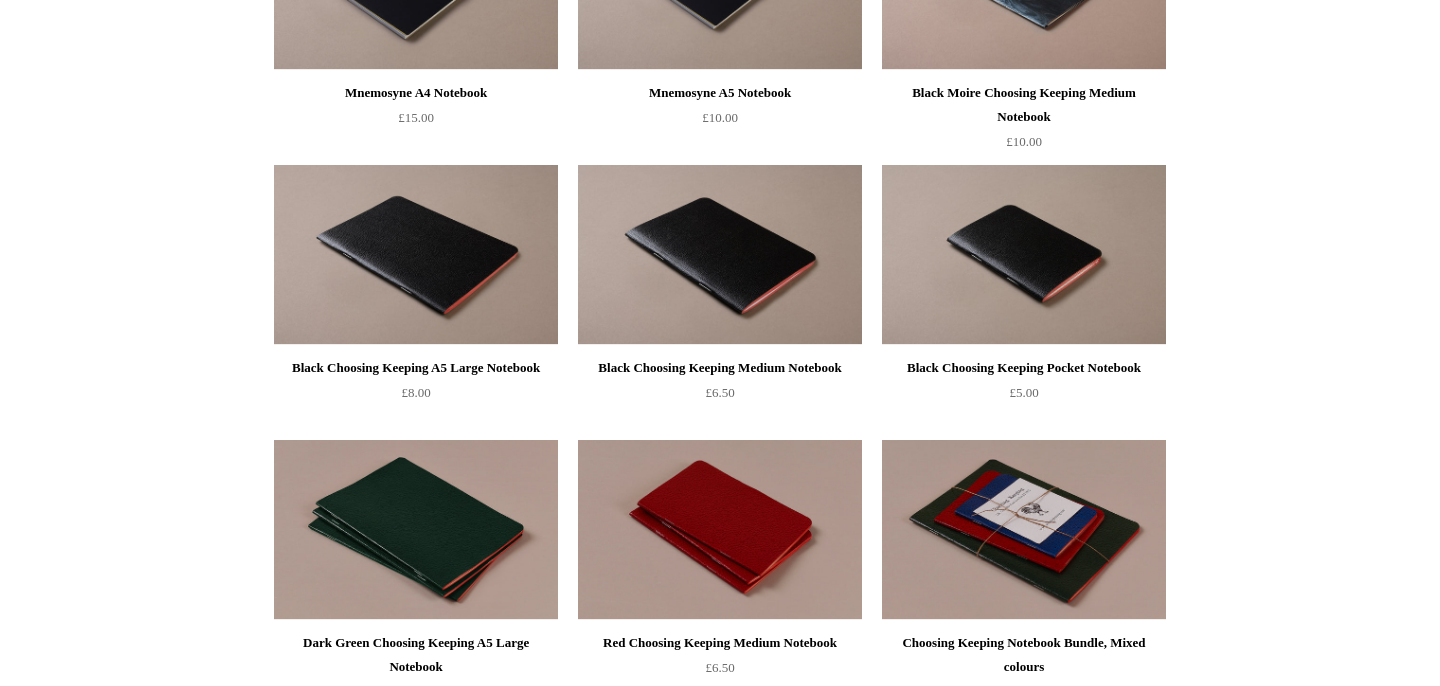 scroll, scrollTop: 1519, scrollLeft: 0, axis: vertical 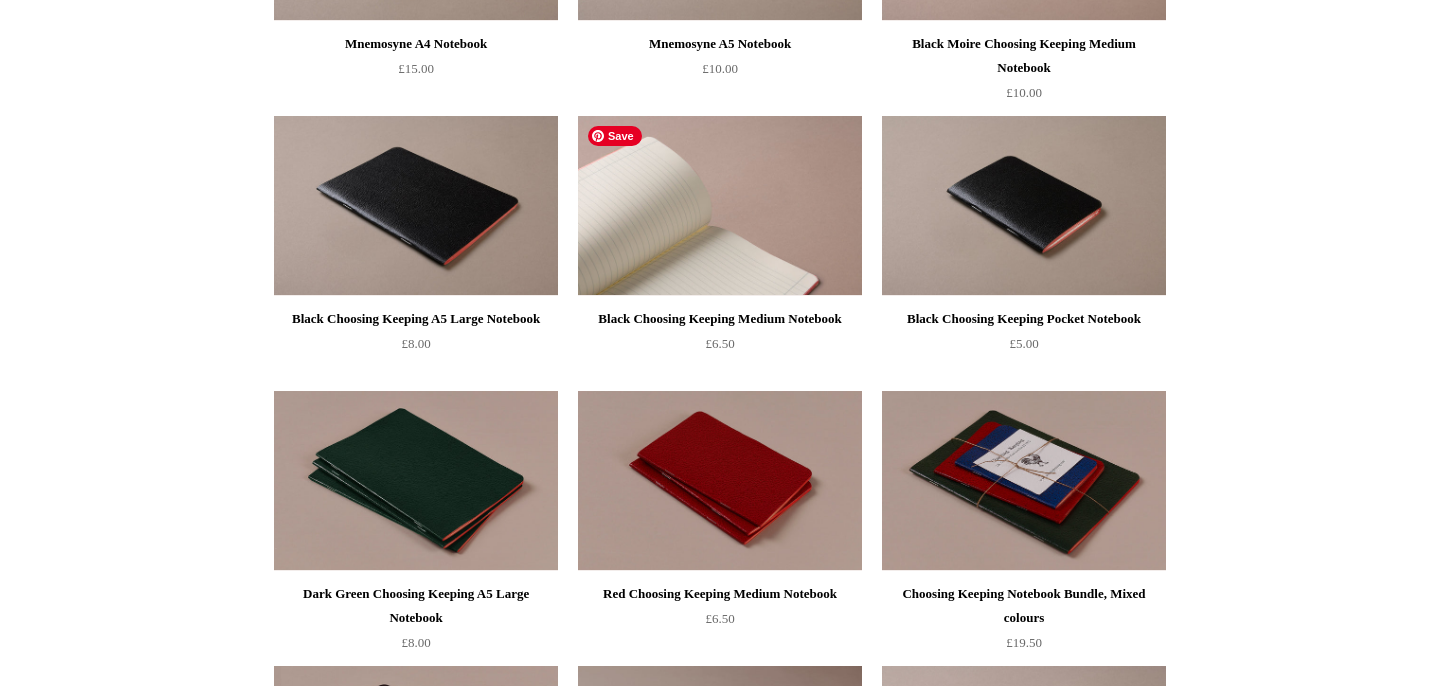 click at bounding box center (720, 206) 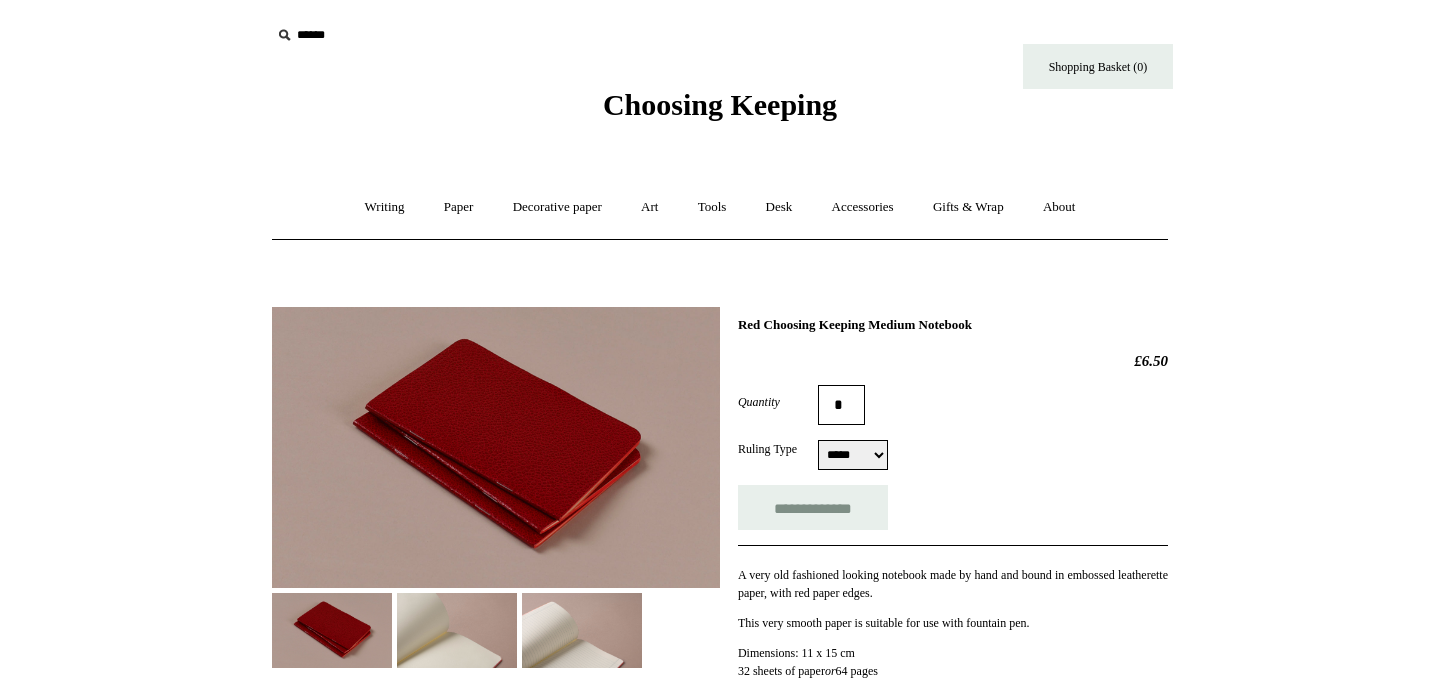 scroll, scrollTop: 0, scrollLeft: 0, axis: both 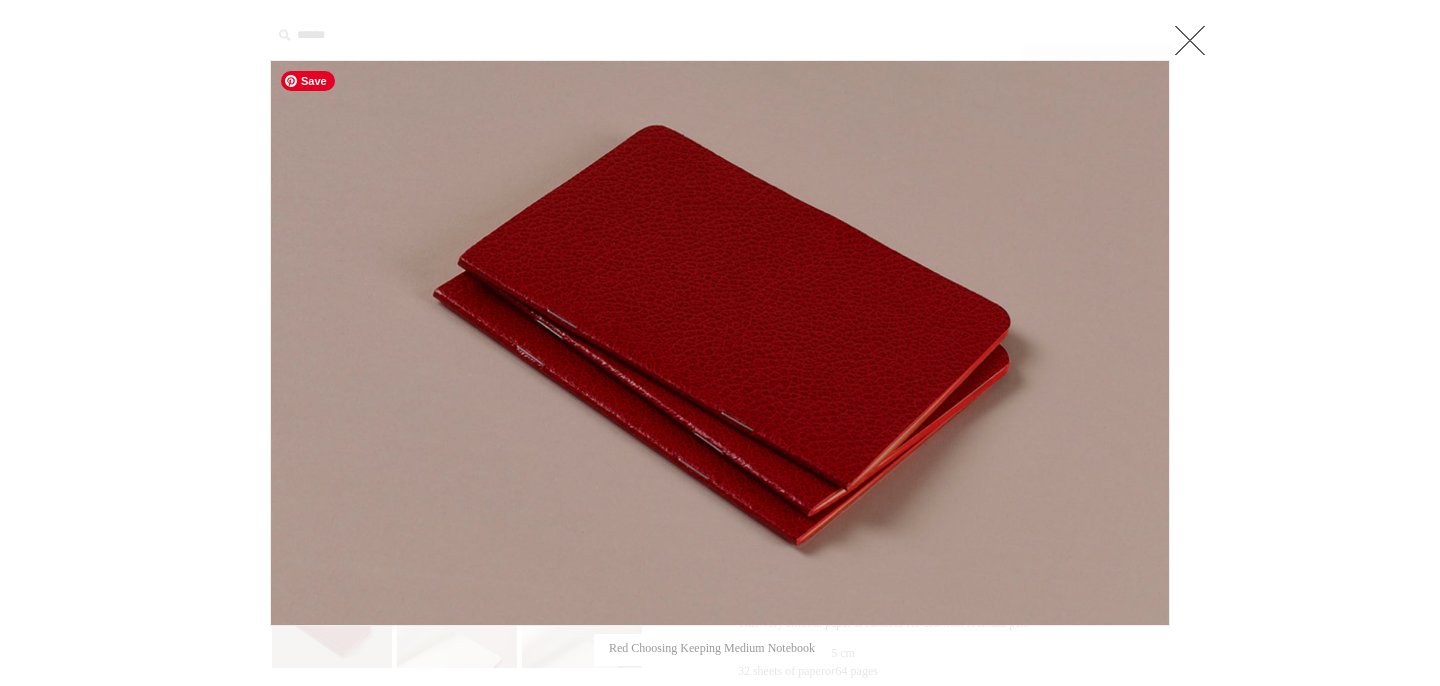 click at bounding box center [720, 343] 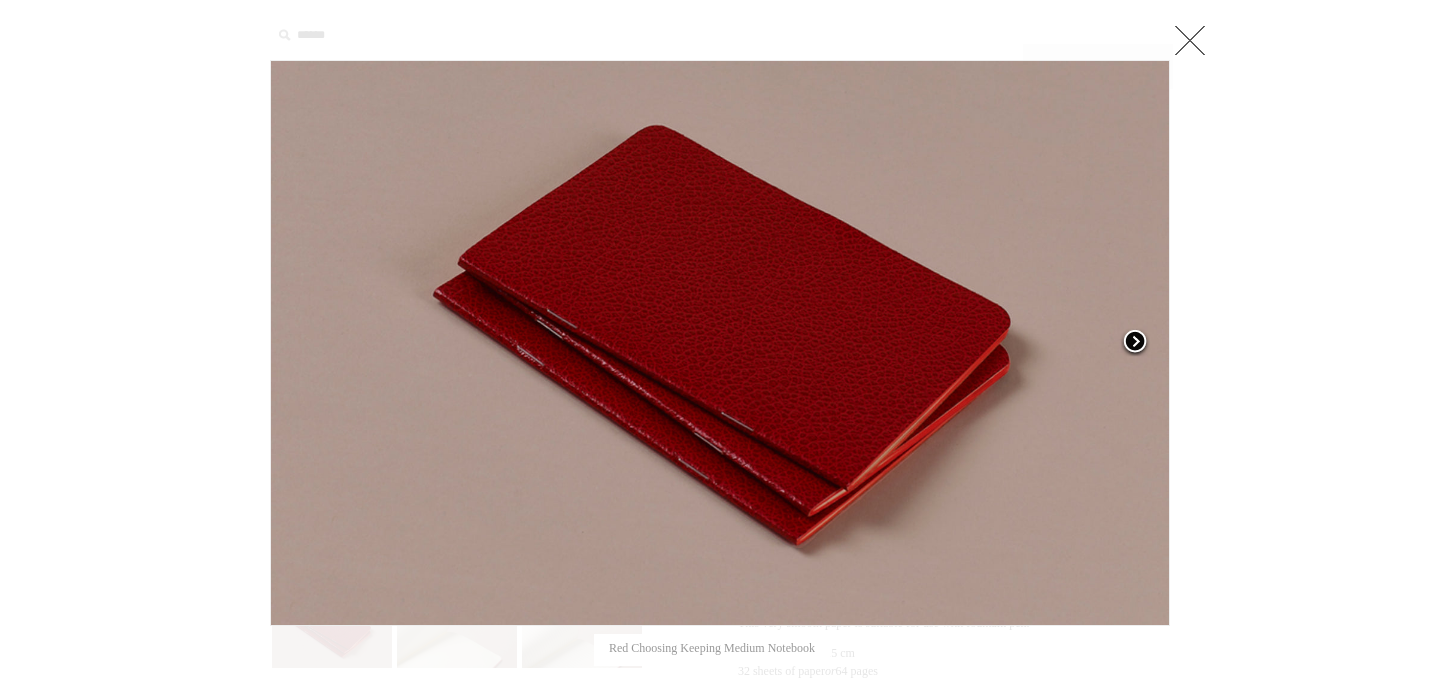 click at bounding box center (1135, 343) 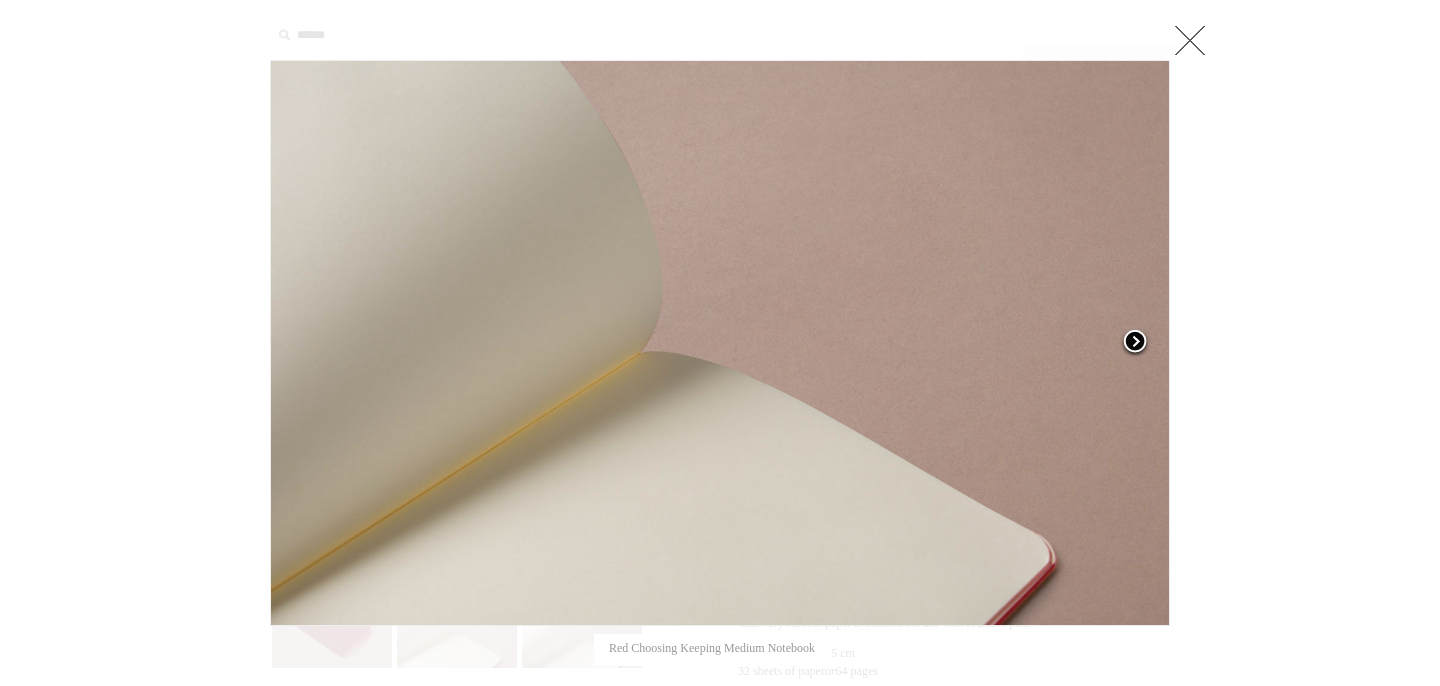 click at bounding box center (1135, 343) 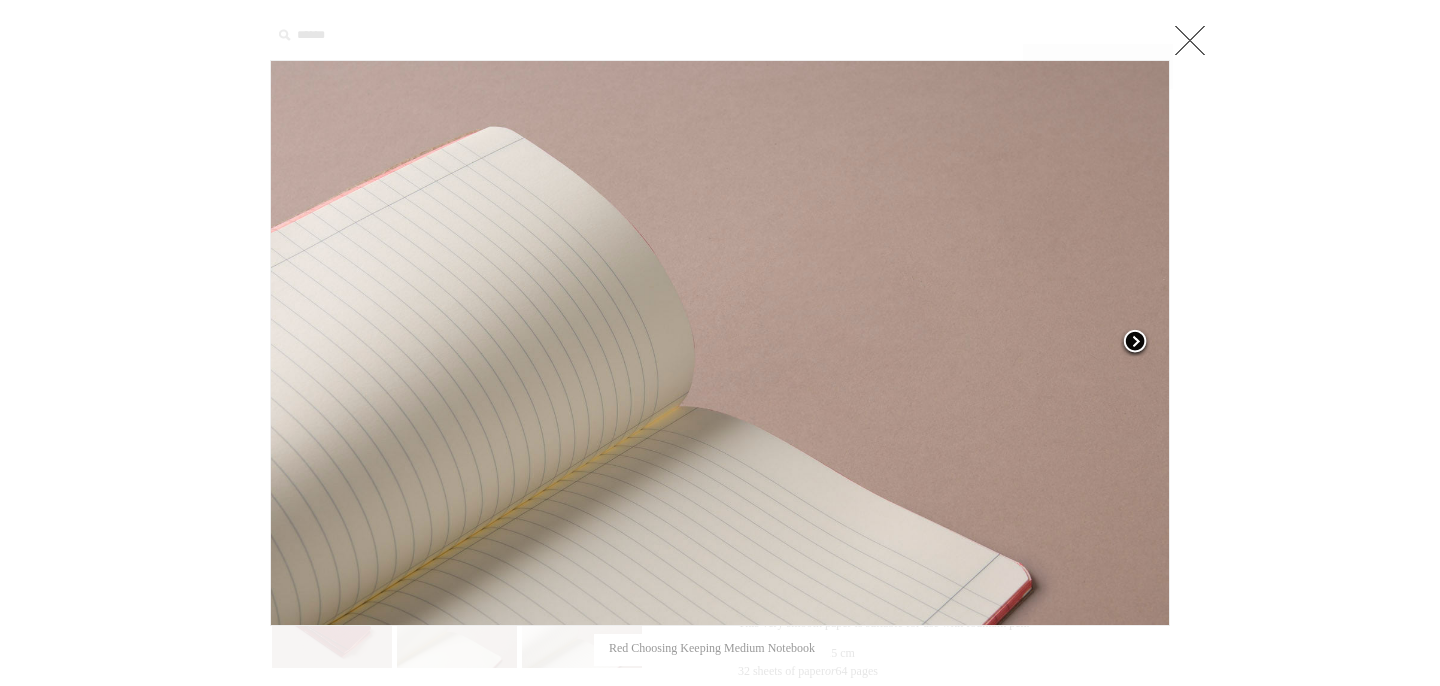 click at bounding box center [1135, 343] 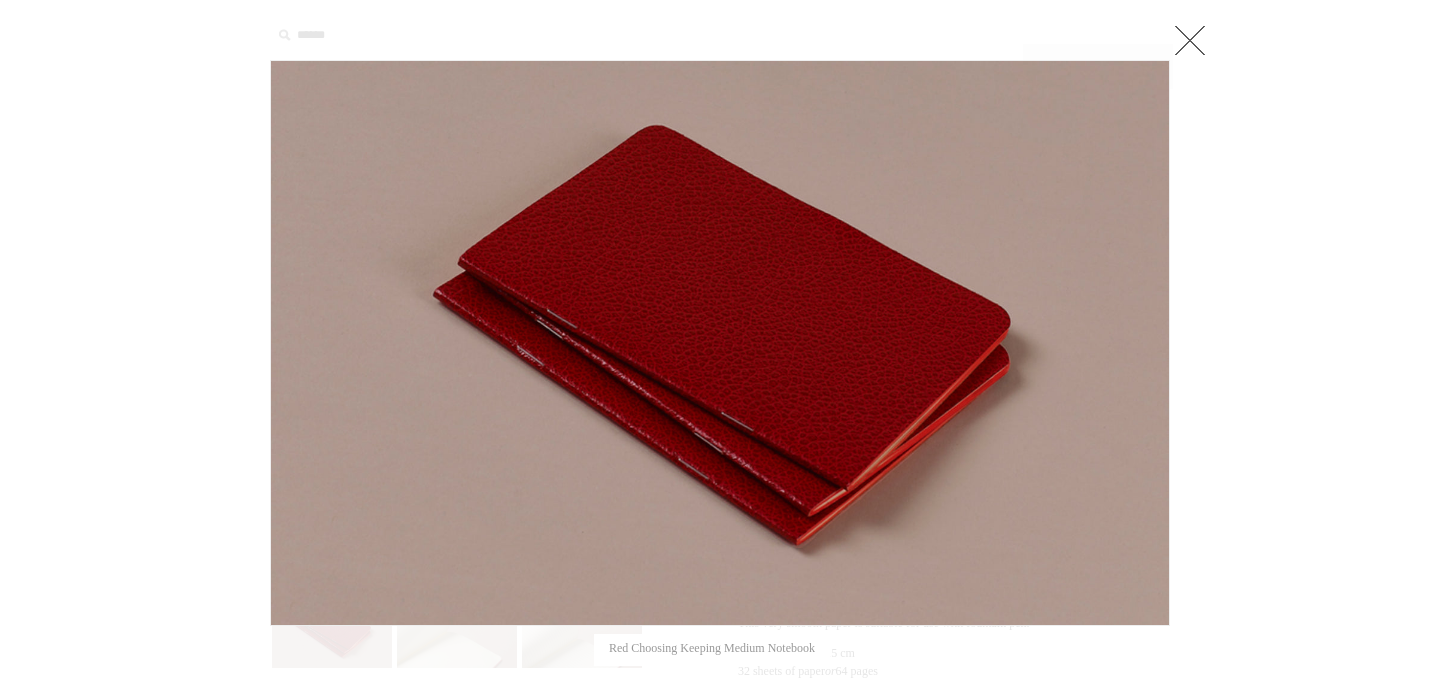 click at bounding box center [1190, 40] 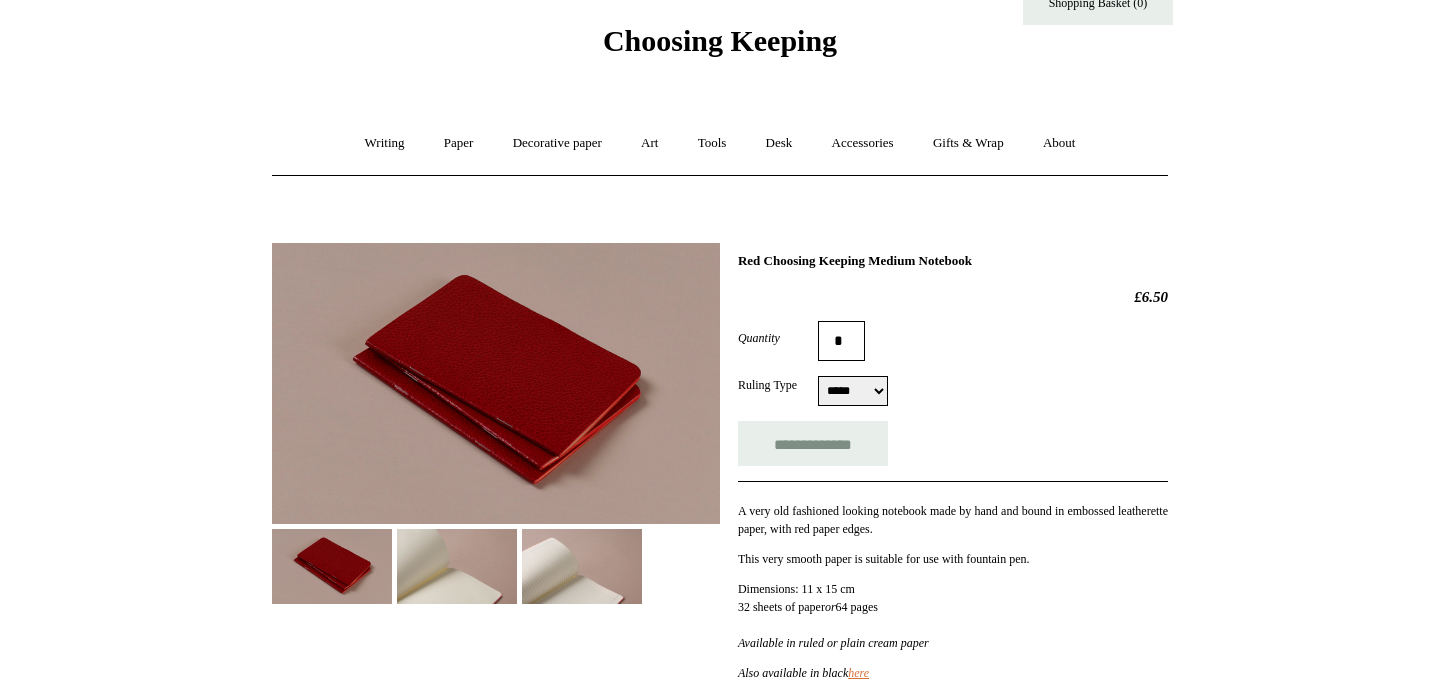scroll, scrollTop: 65, scrollLeft: 0, axis: vertical 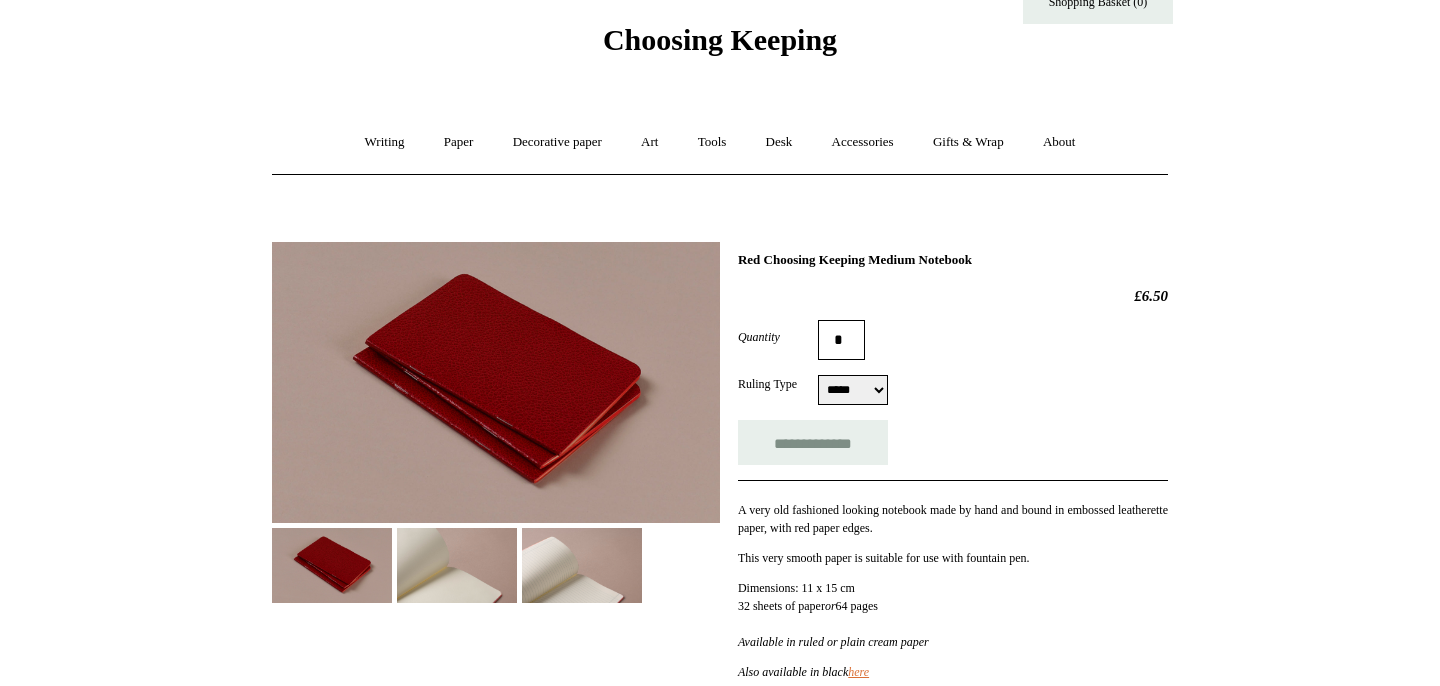 click on "***** *****" at bounding box center (853, 390) 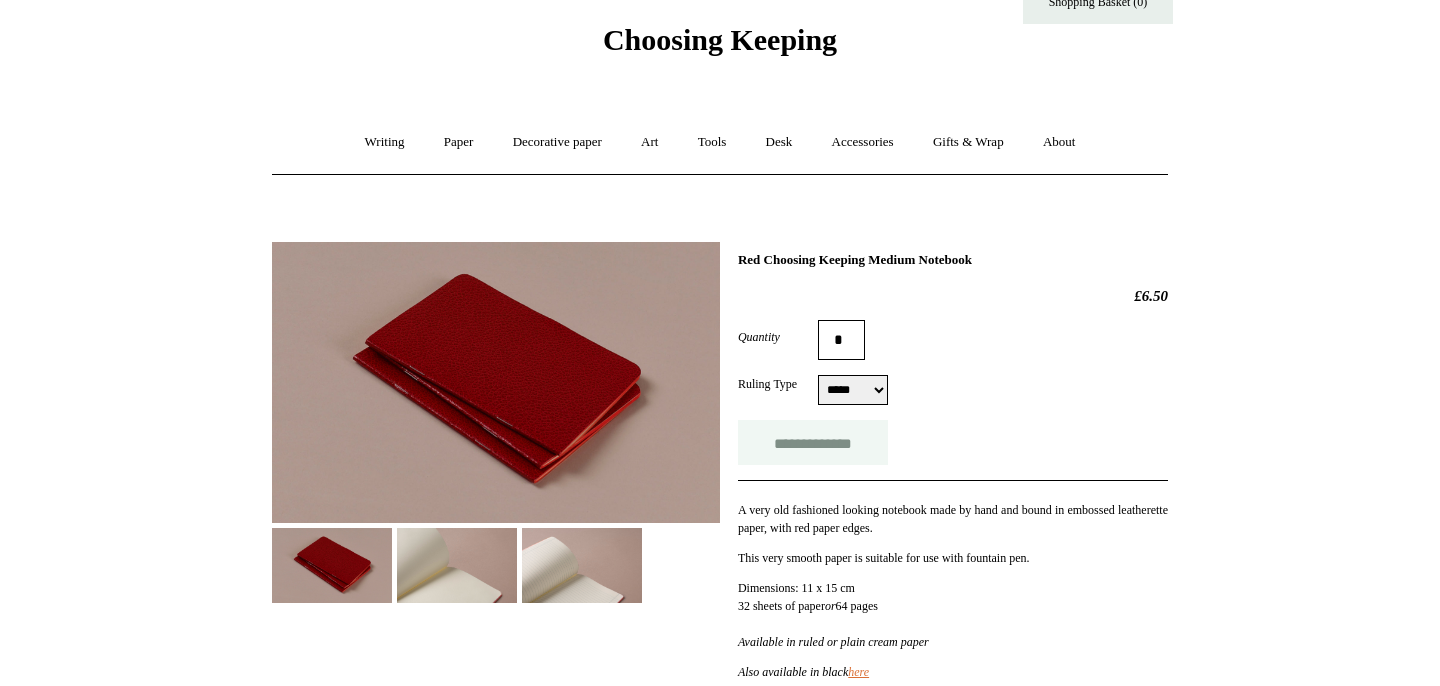click on "**********" at bounding box center [813, 442] 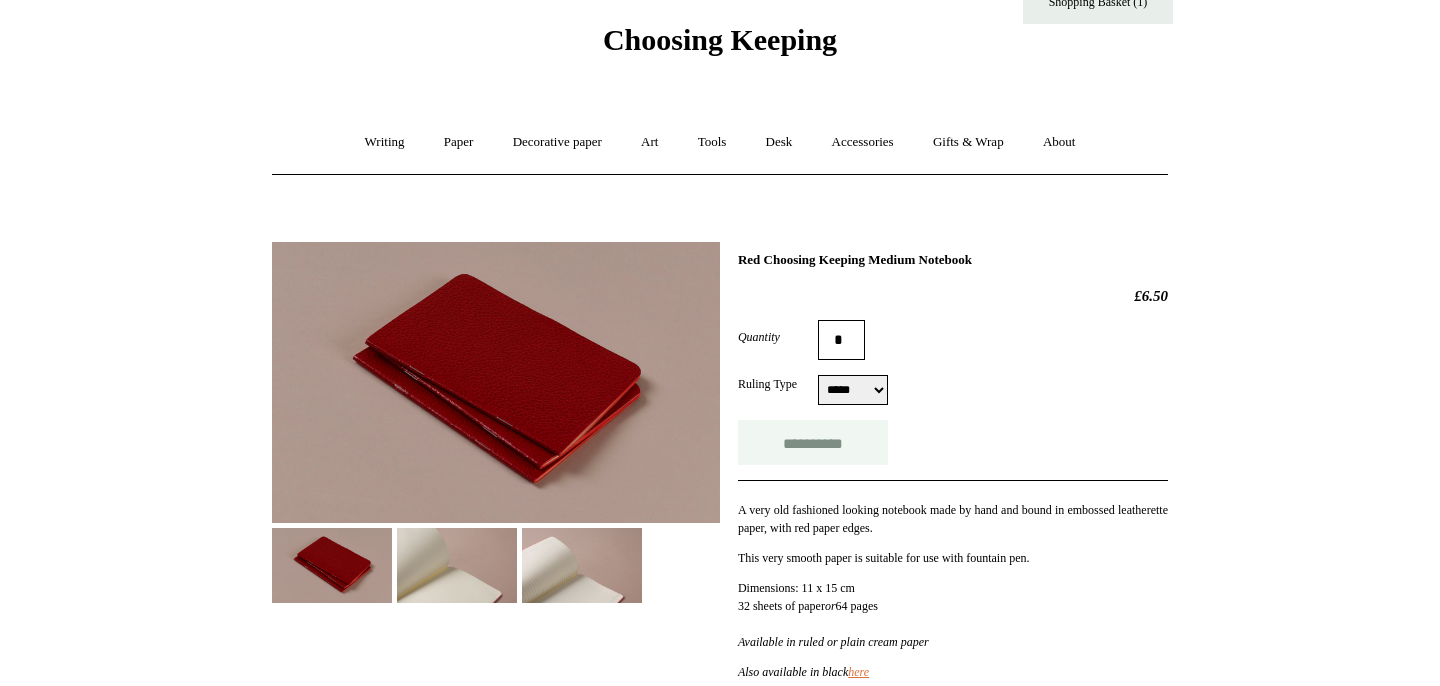 type on "**********" 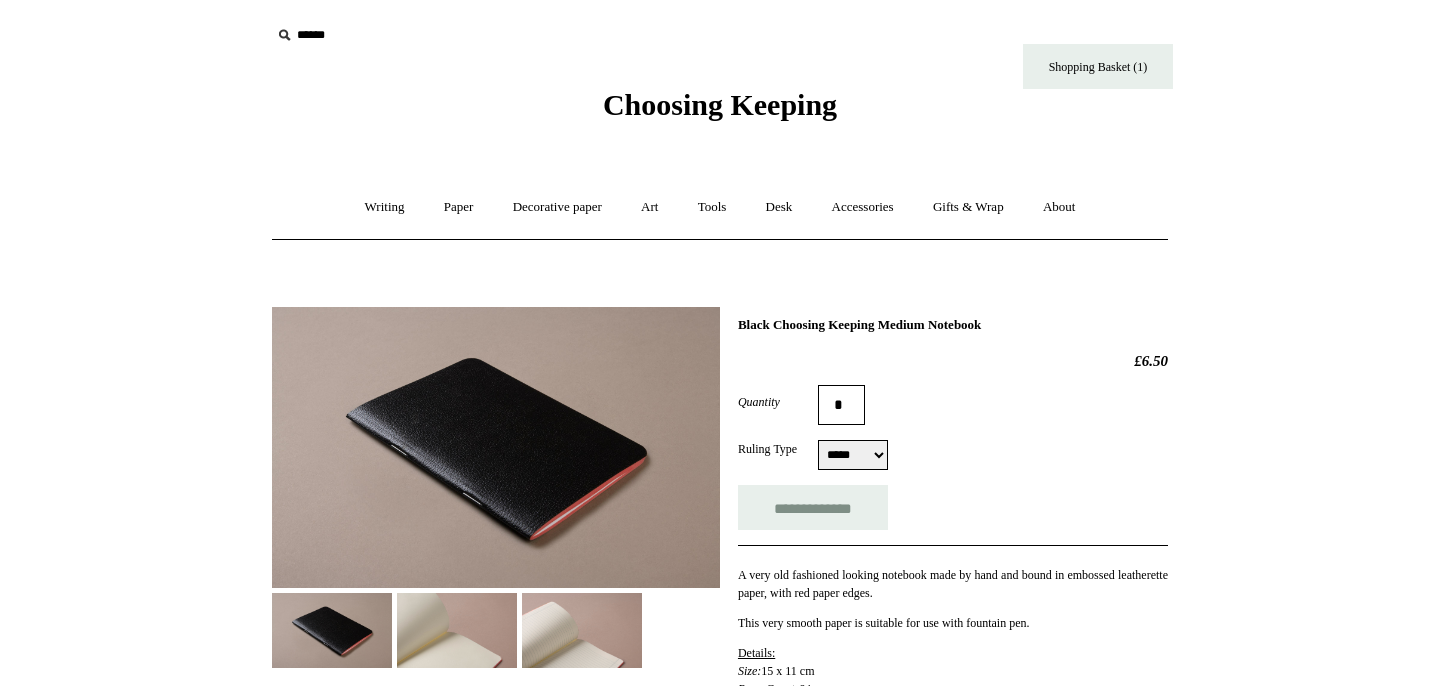 scroll, scrollTop: 0, scrollLeft: 0, axis: both 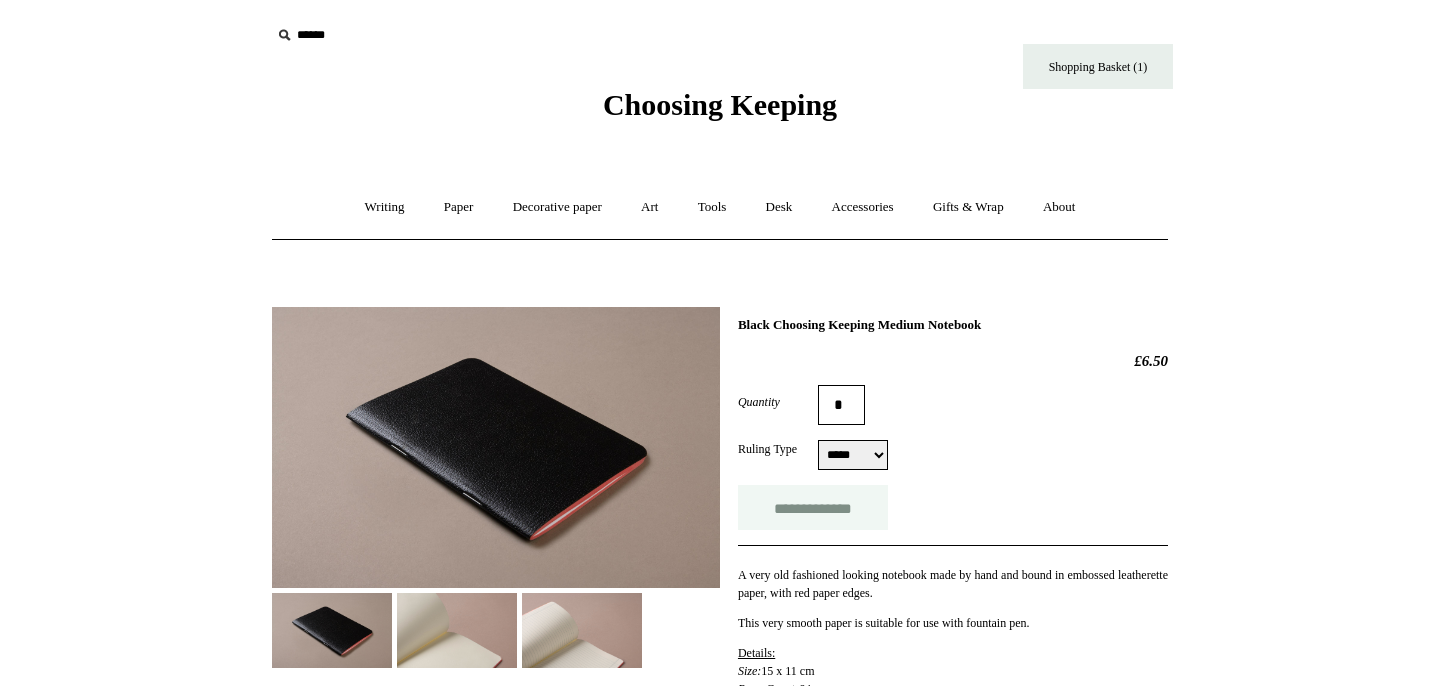 click on "**********" at bounding box center (813, 507) 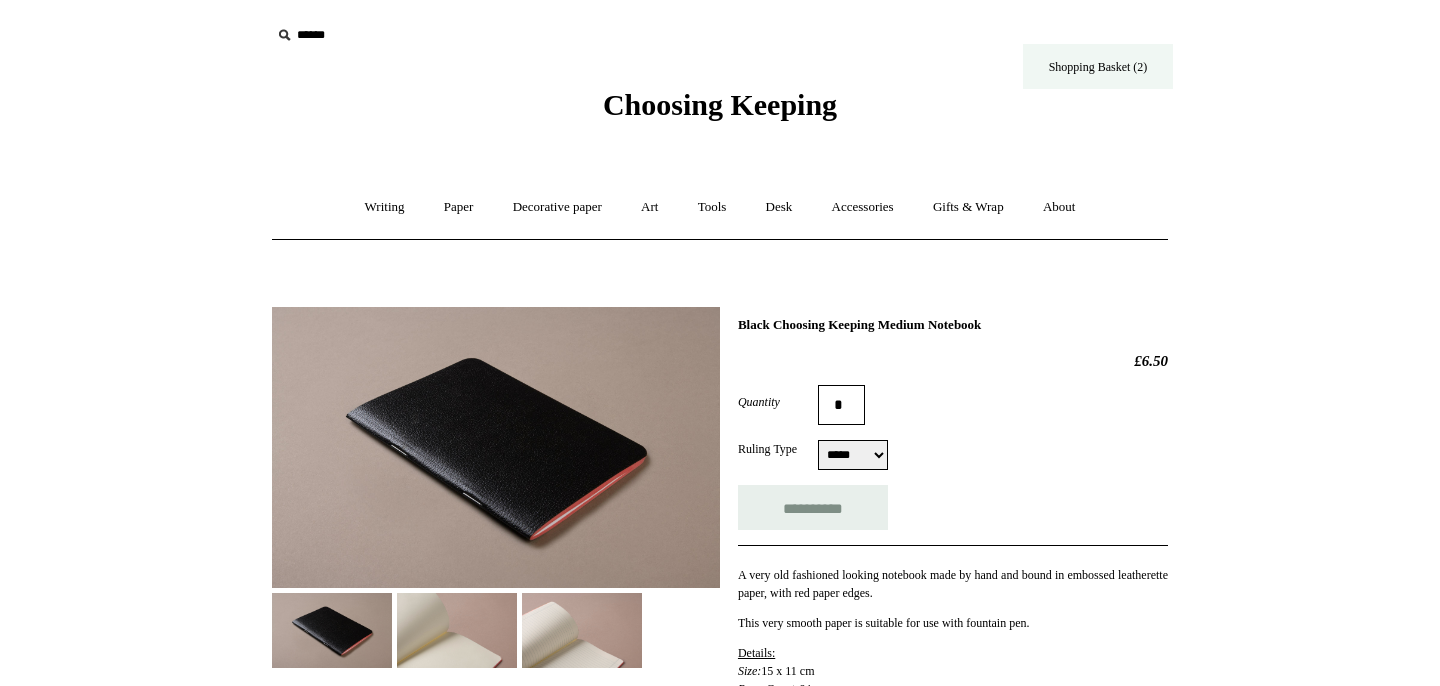 type on "**********" 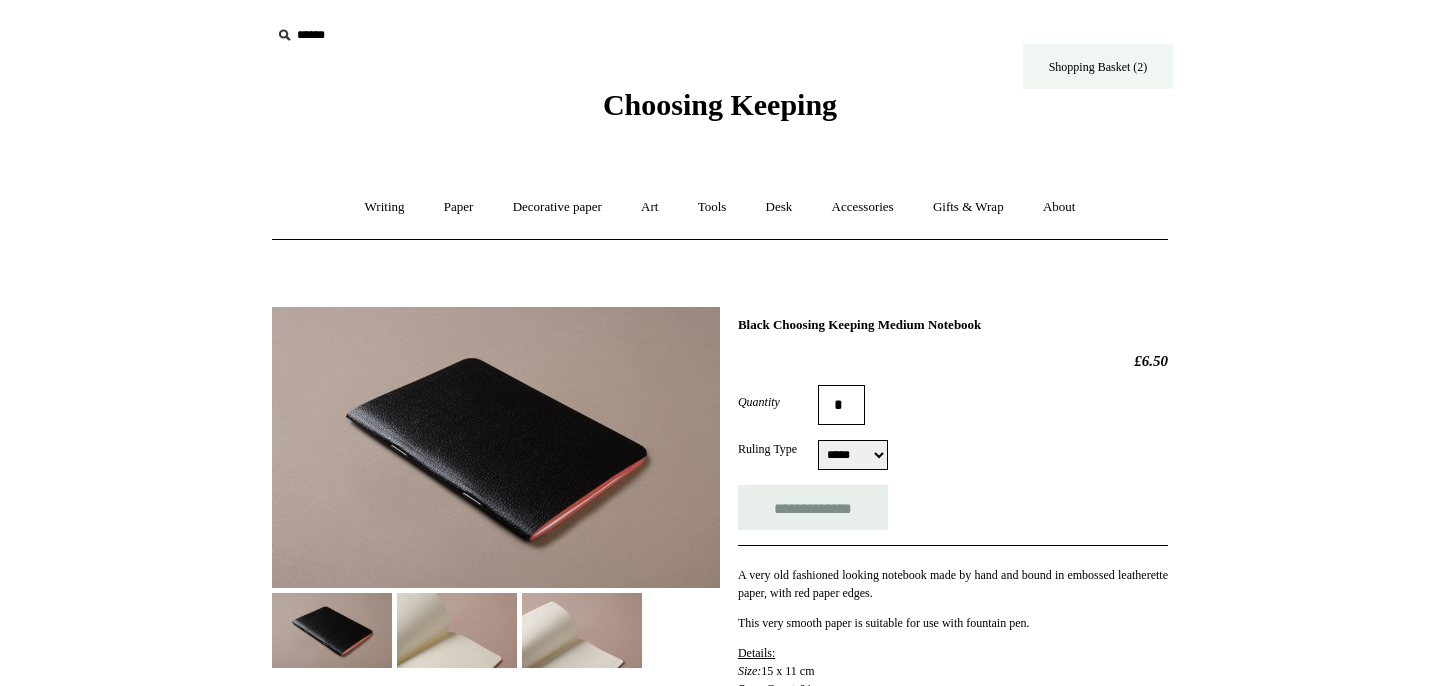 click on "Shopping Basket (2)" at bounding box center [1098, 66] 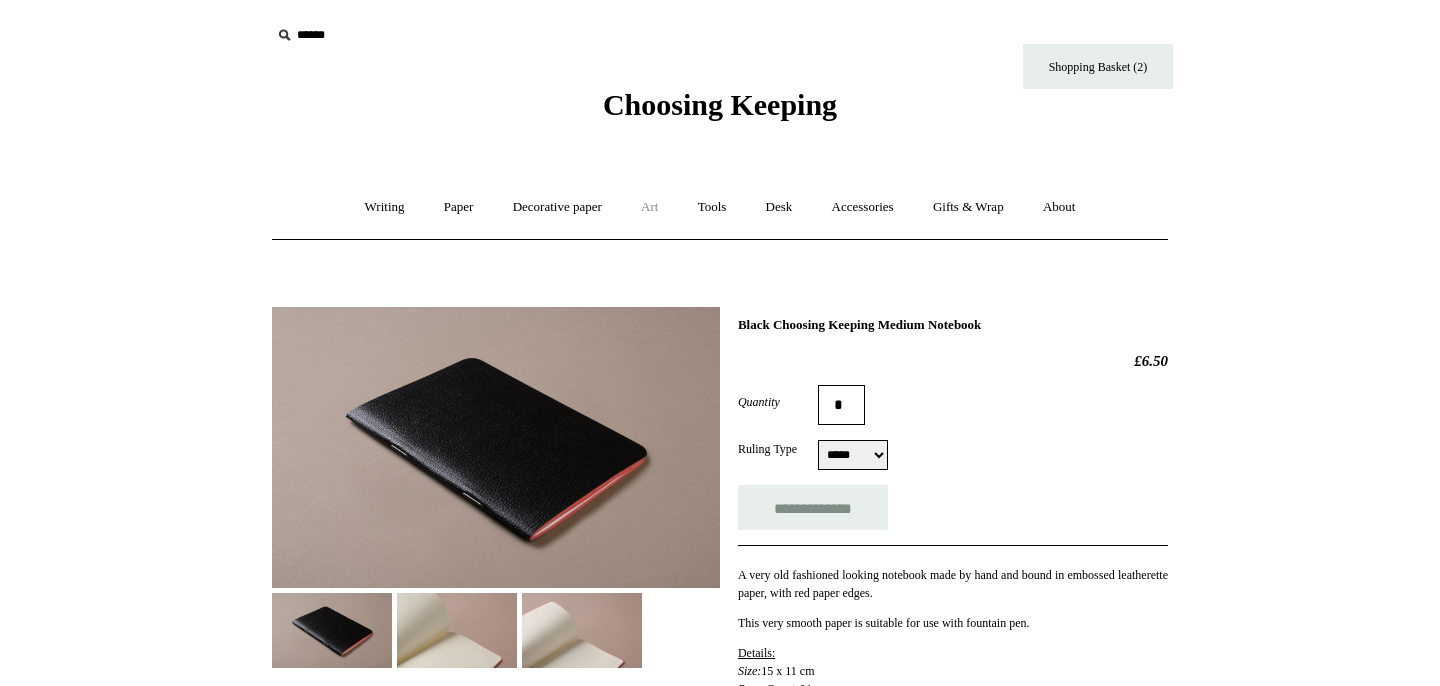click on "Art +" at bounding box center [649, 207] 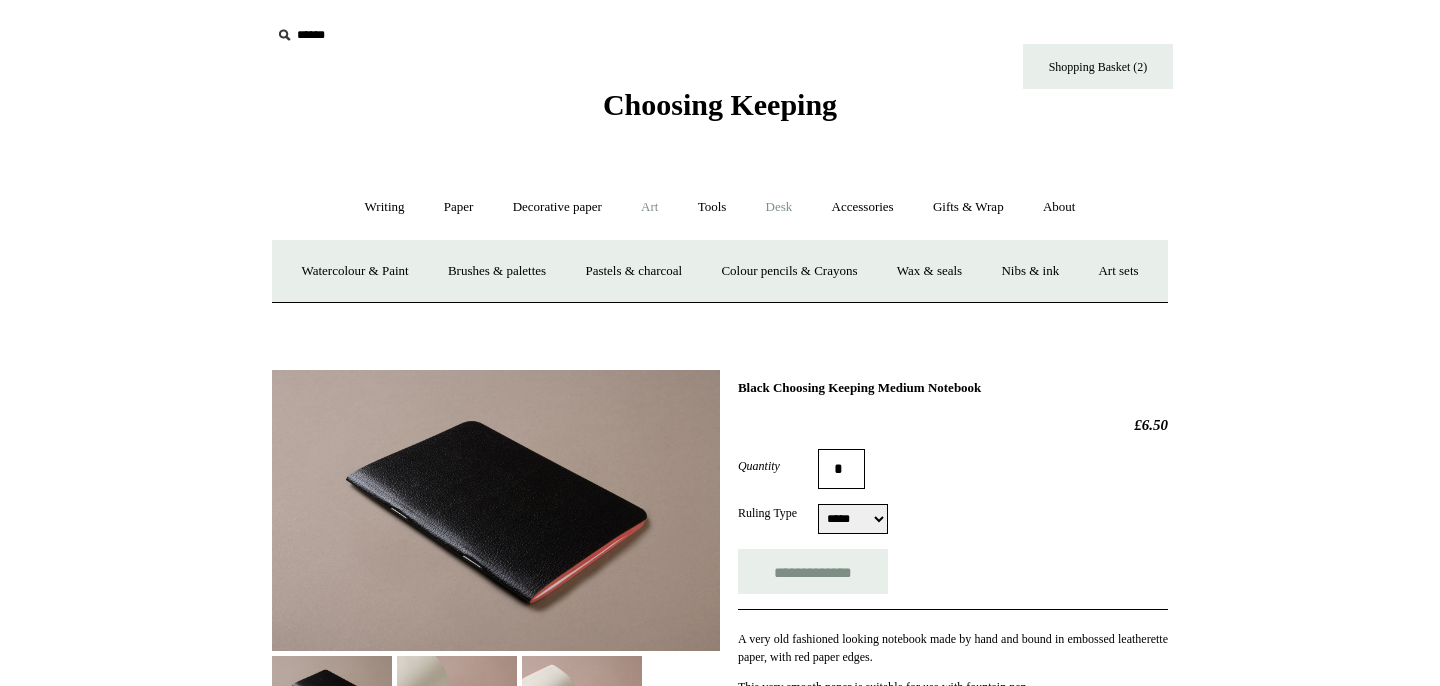click on "Desk +" at bounding box center [779, 207] 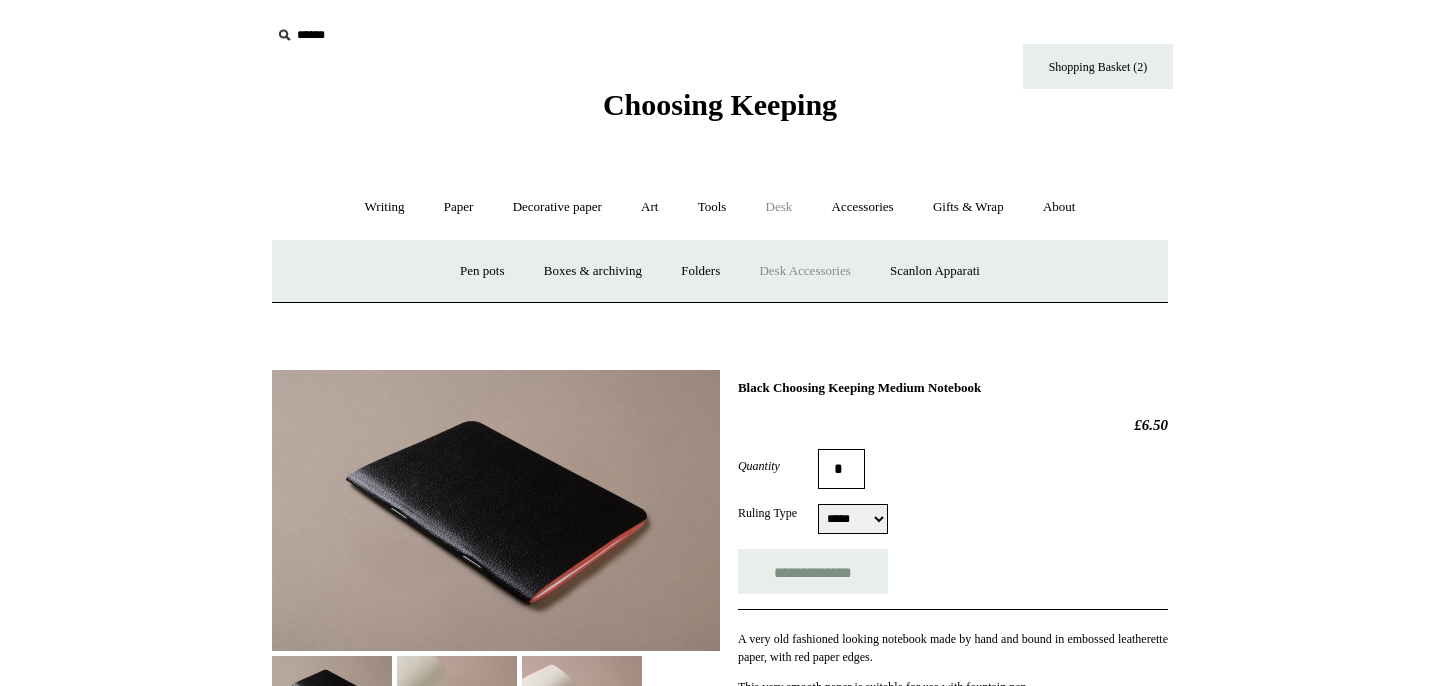 click on "Desk Accessories" at bounding box center [804, 271] 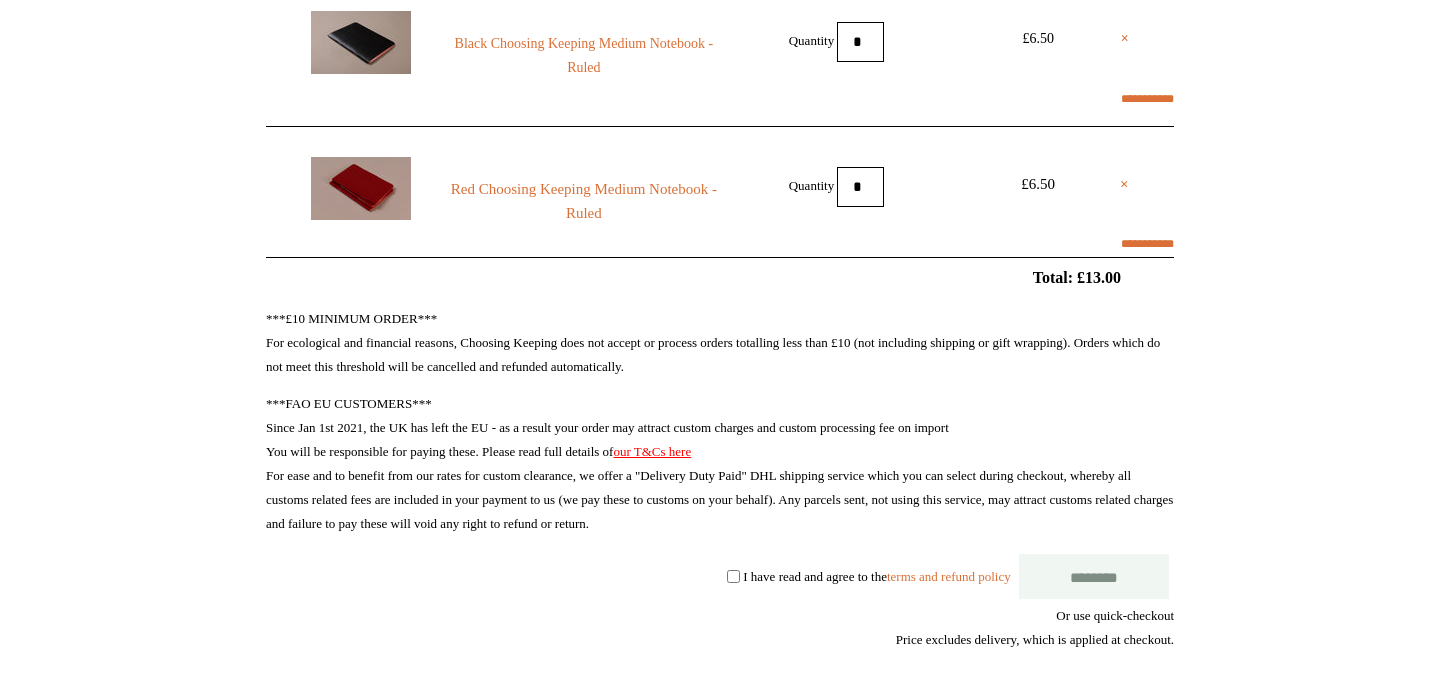scroll, scrollTop: 0, scrollLeft: 0, axis: both 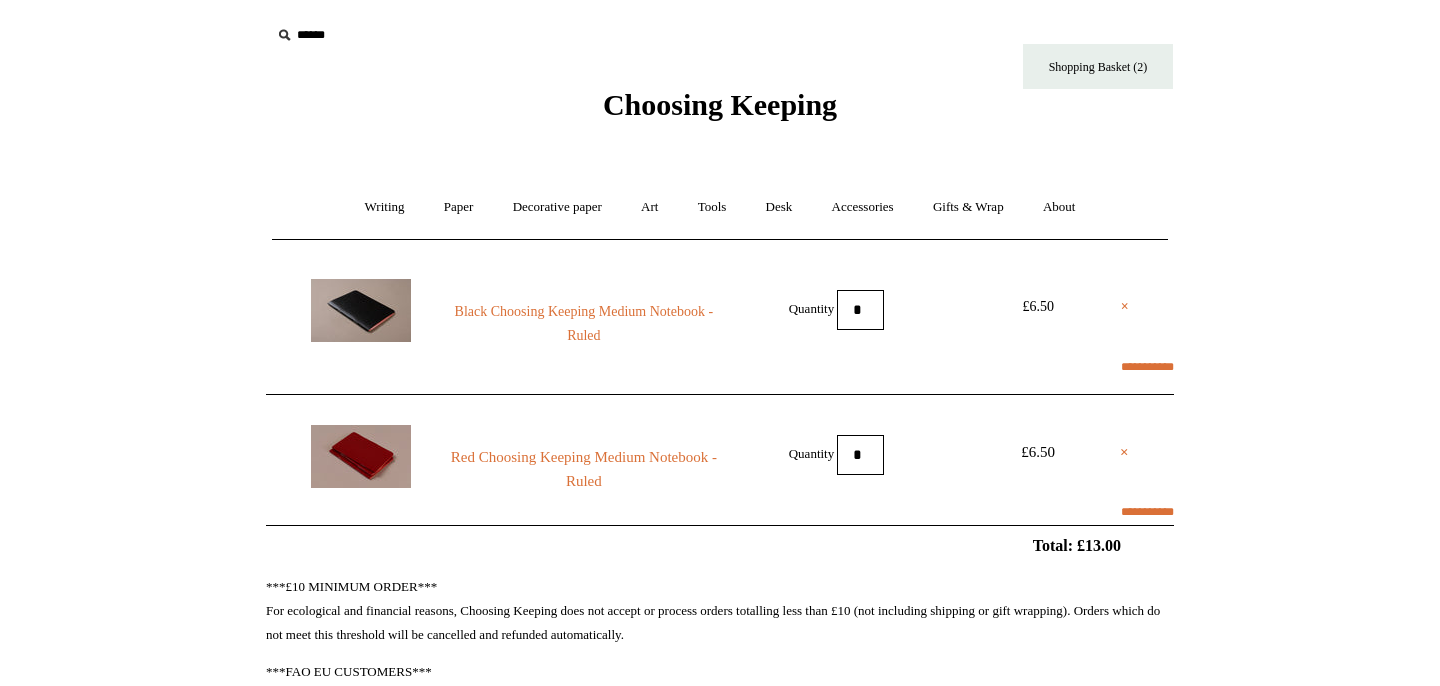 select on "**********" 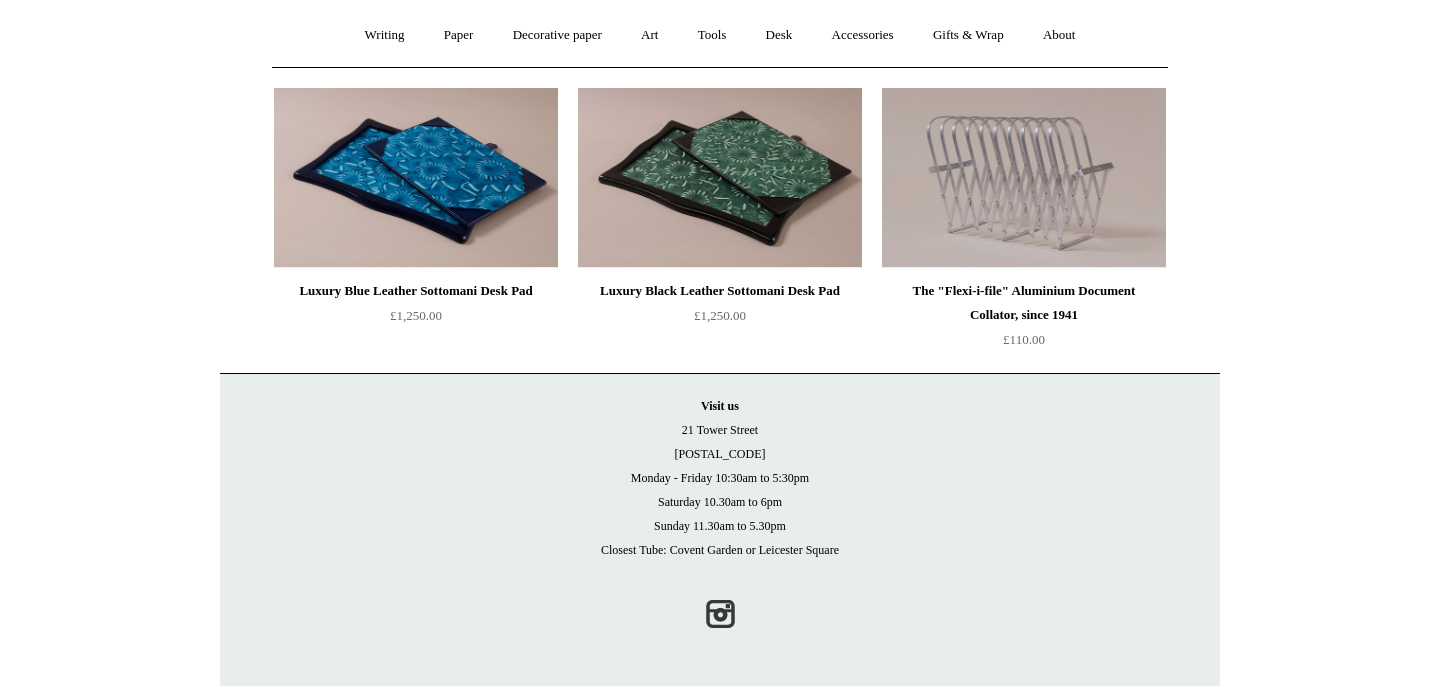 scroll, scrollTop: 0, scrollLeft: 0, axis: both 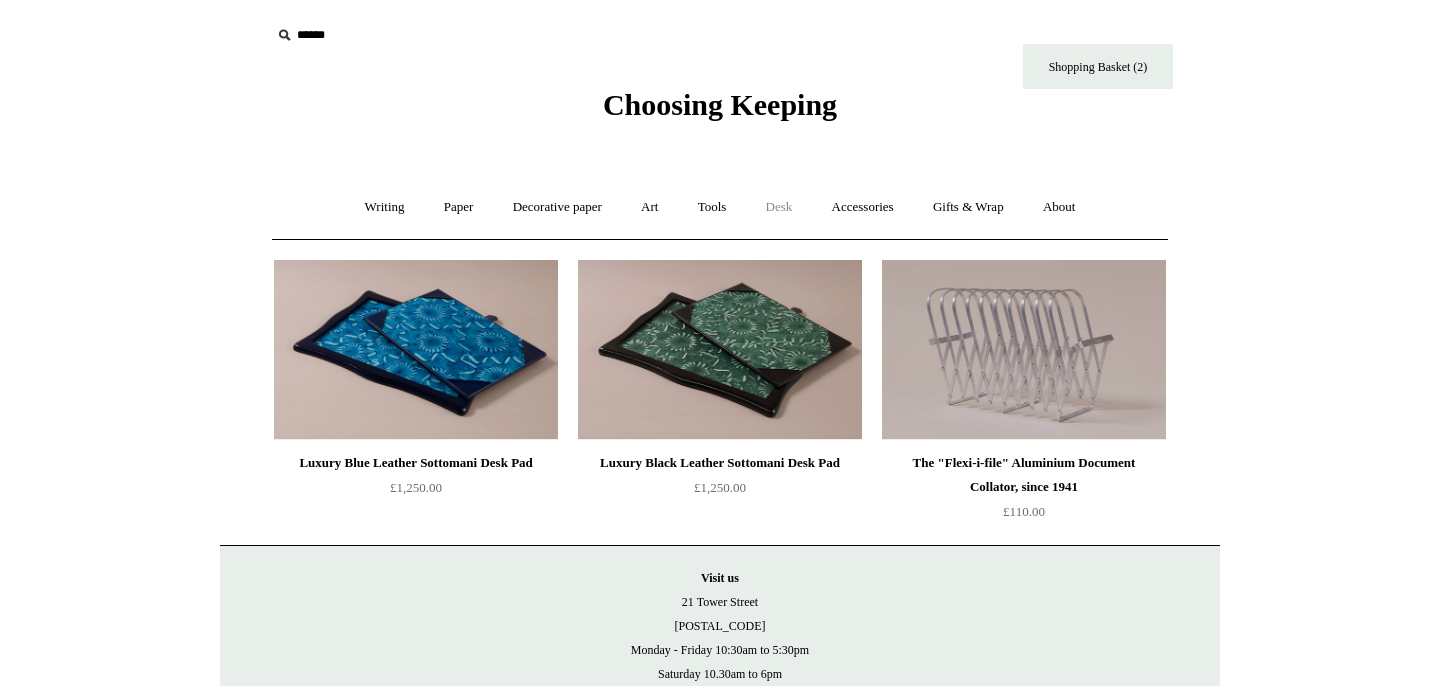 click on "Desk +" at bounding box center (779, 207) 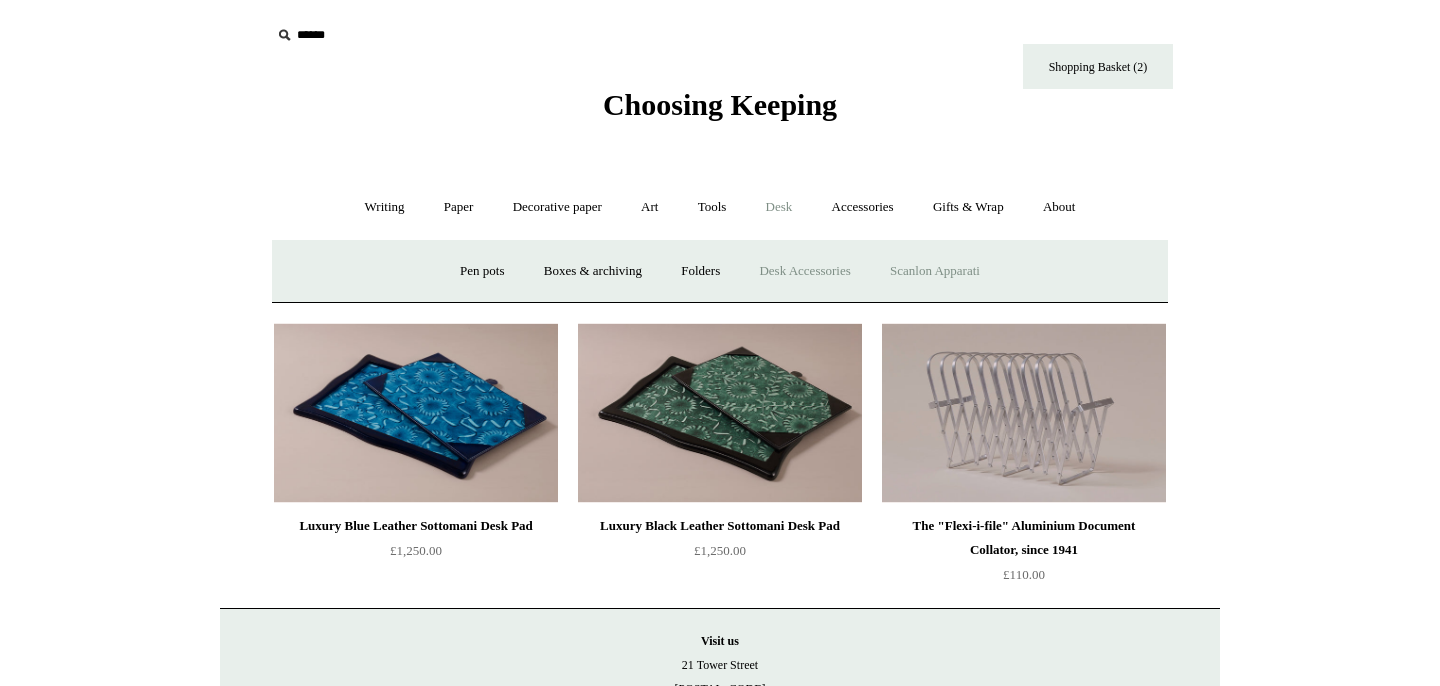 click on "Scanlon Apparati" at bounding box center [935, 271] 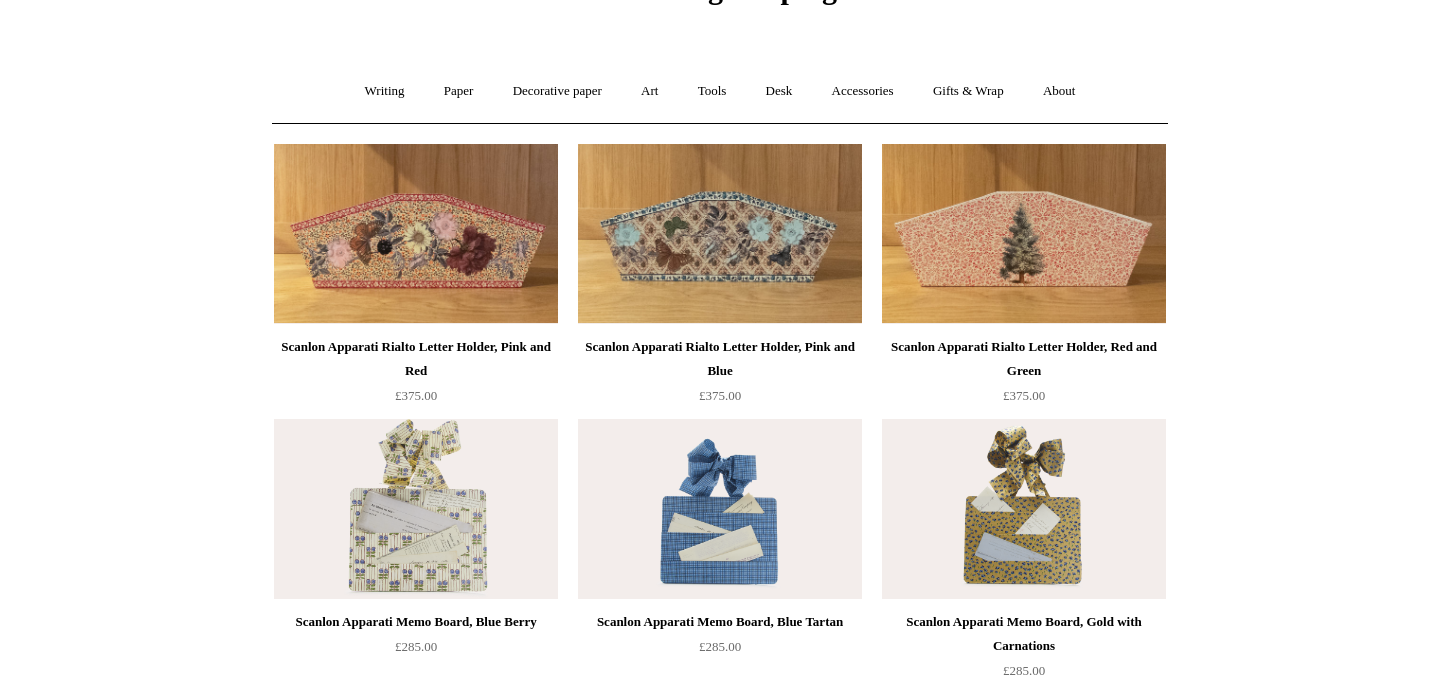 scroll, scrollTop: 0, scrollLeft: 0, axis: both 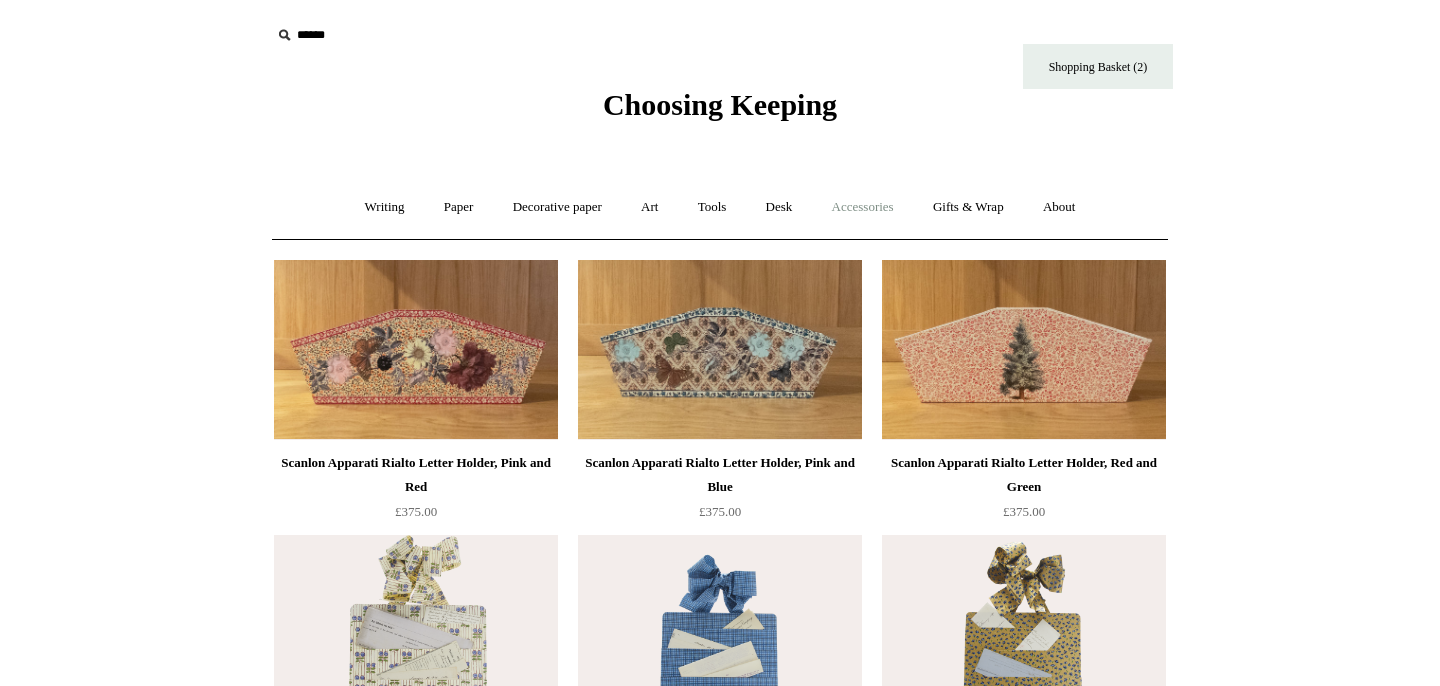 click on "Accessories +" at bounding box center (863, 207) 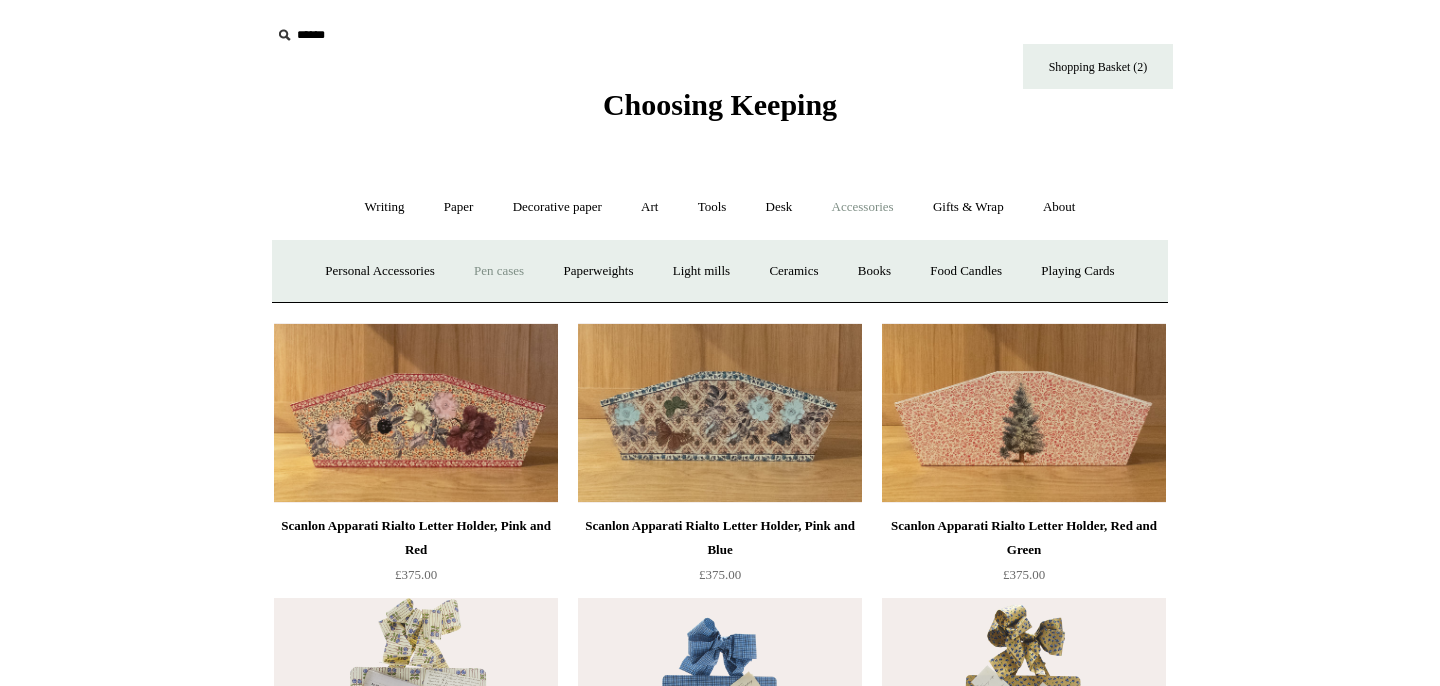 click on "Pen cases" at bounding box center [499, 271] 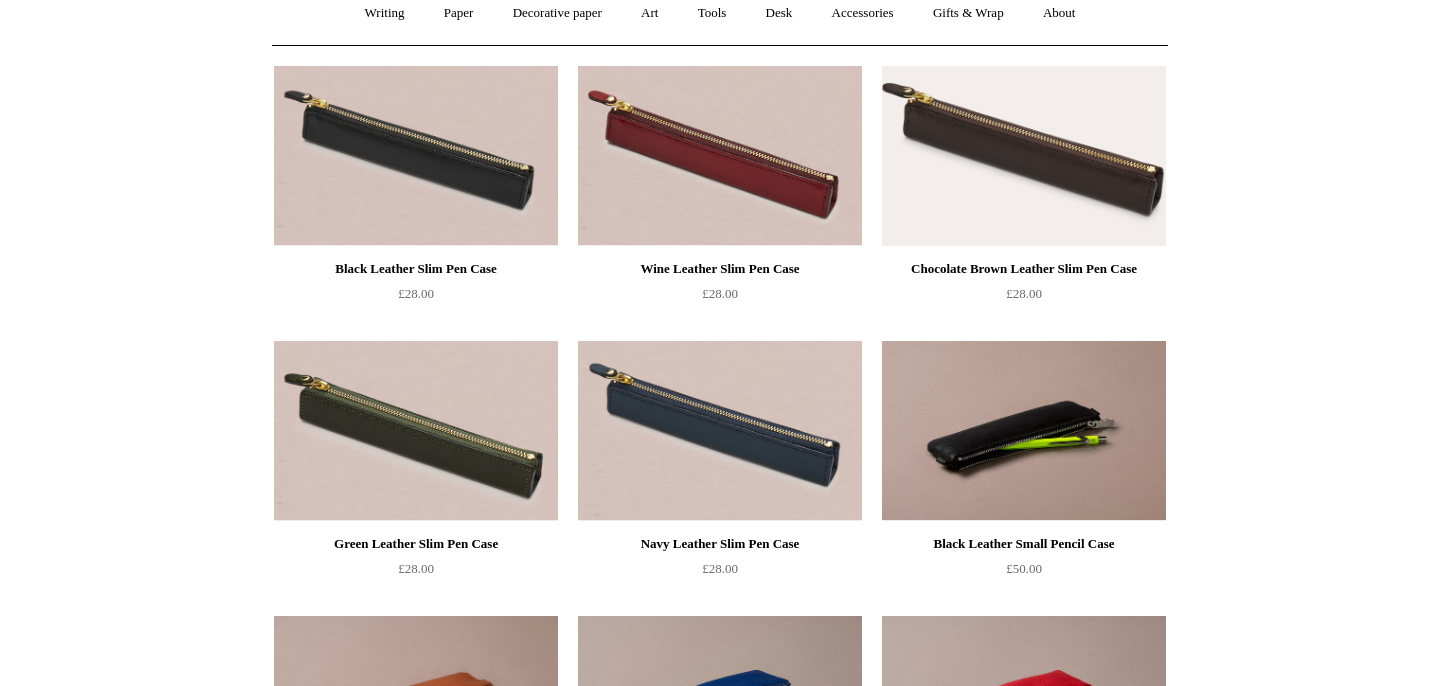 scroll, scrollTop: 0, scrollLeft: 0, axis: both 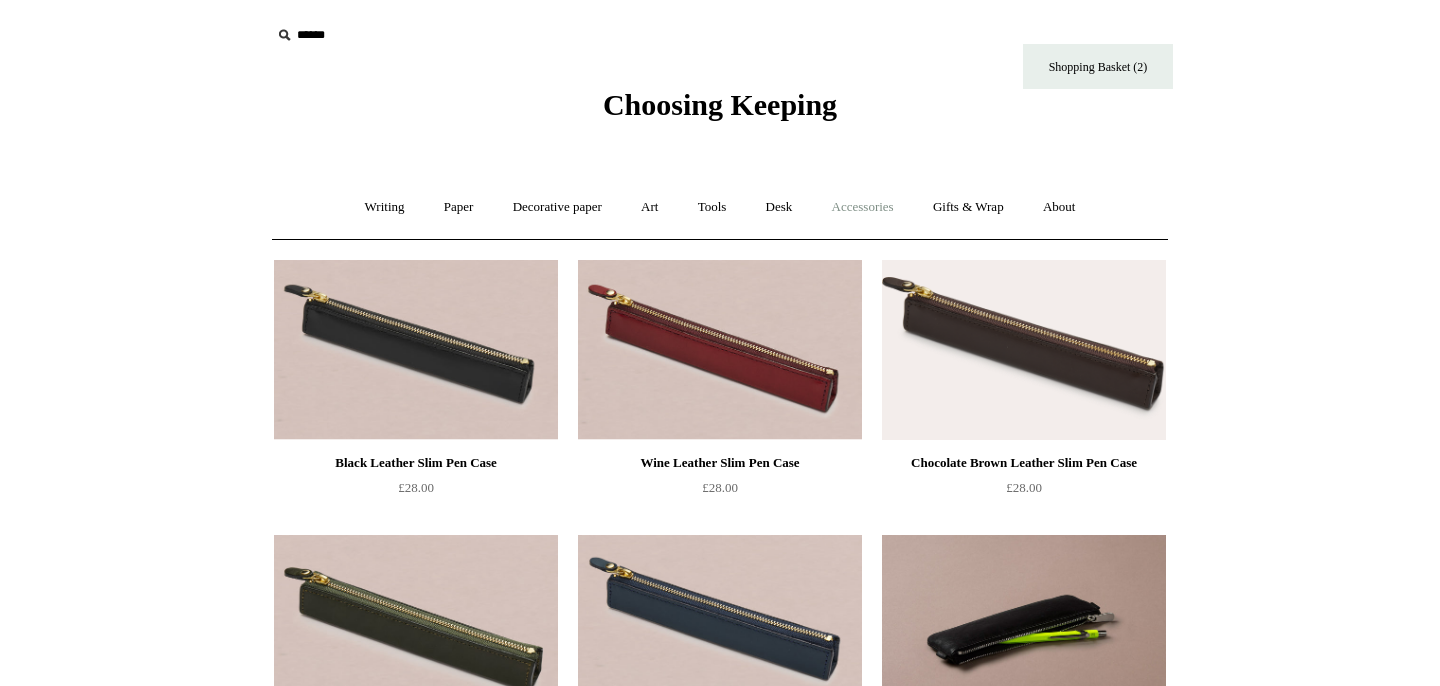 click on "Accessories +" at bounding box center [863, 207] 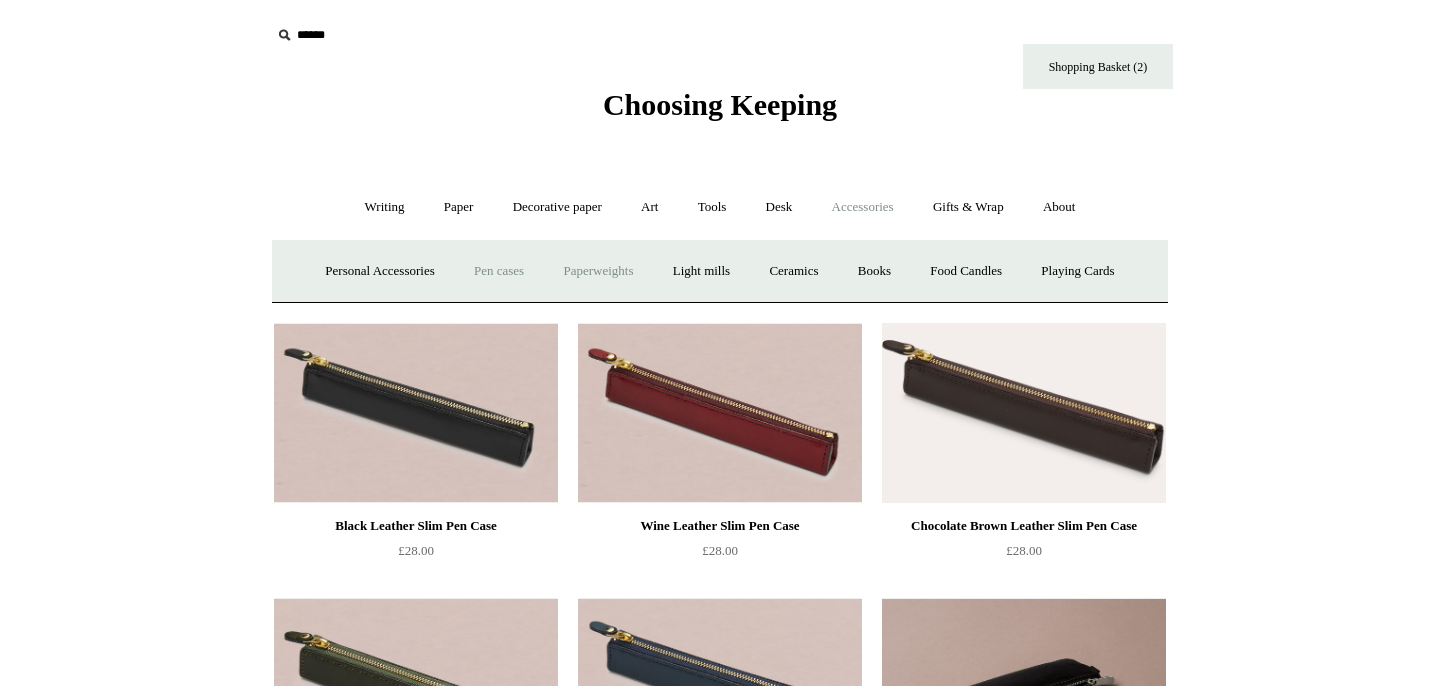 click on "Paperweights +" at bounding box center [598, 271] 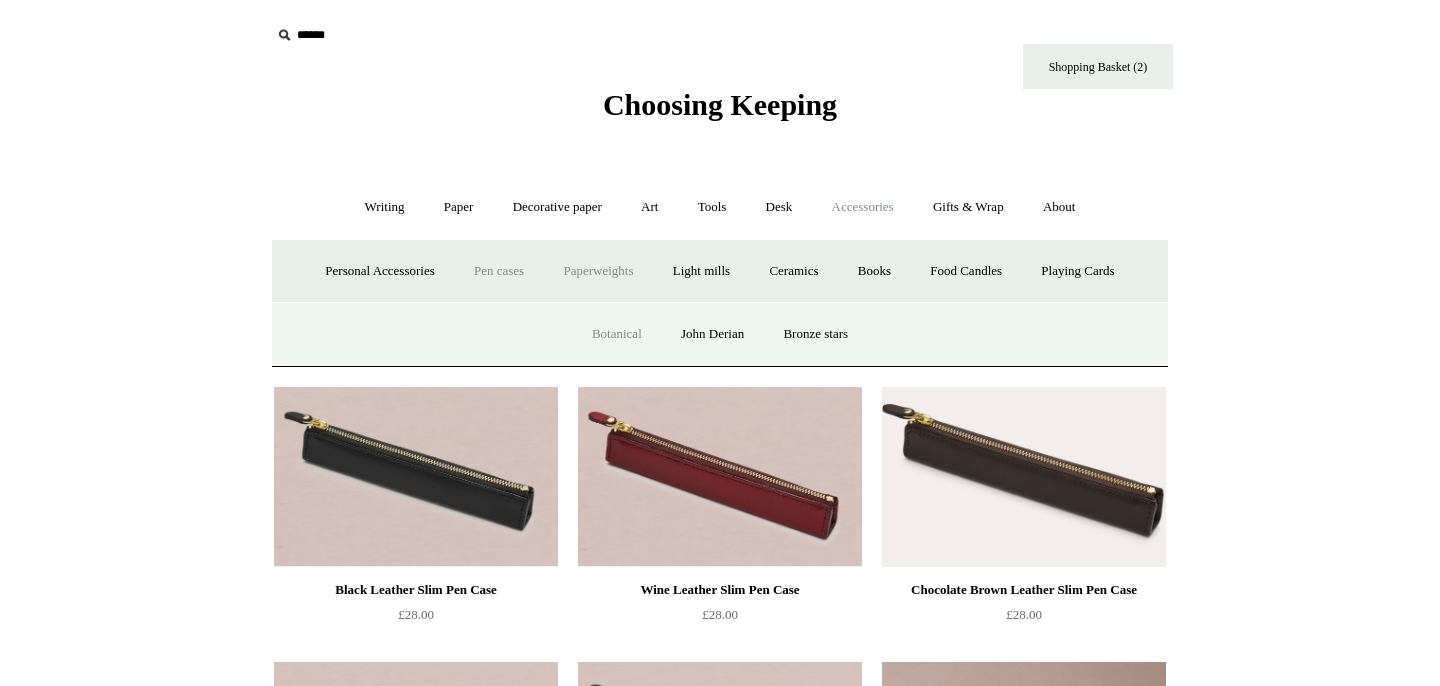 click on "Botanical" at bounding box center (617, 334) 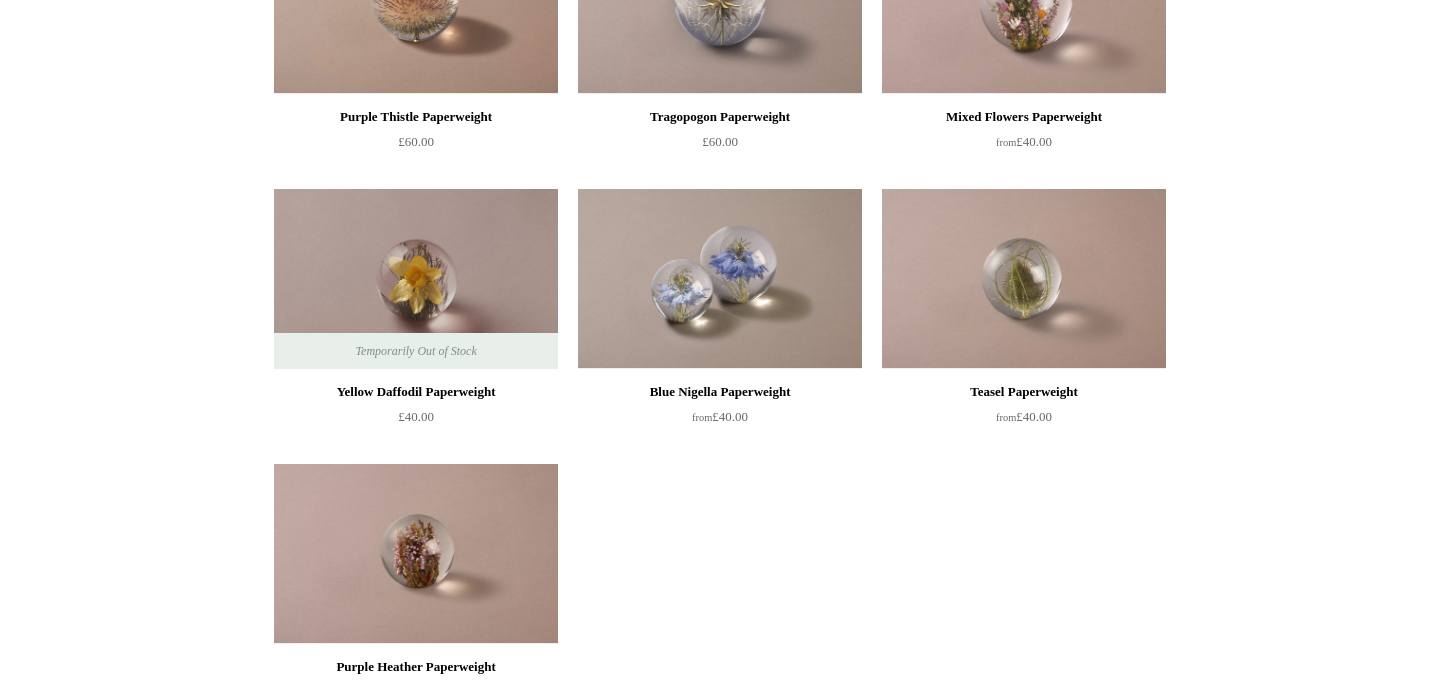scroll, scrollTop: 0, scrollLeft: 0, axis: both 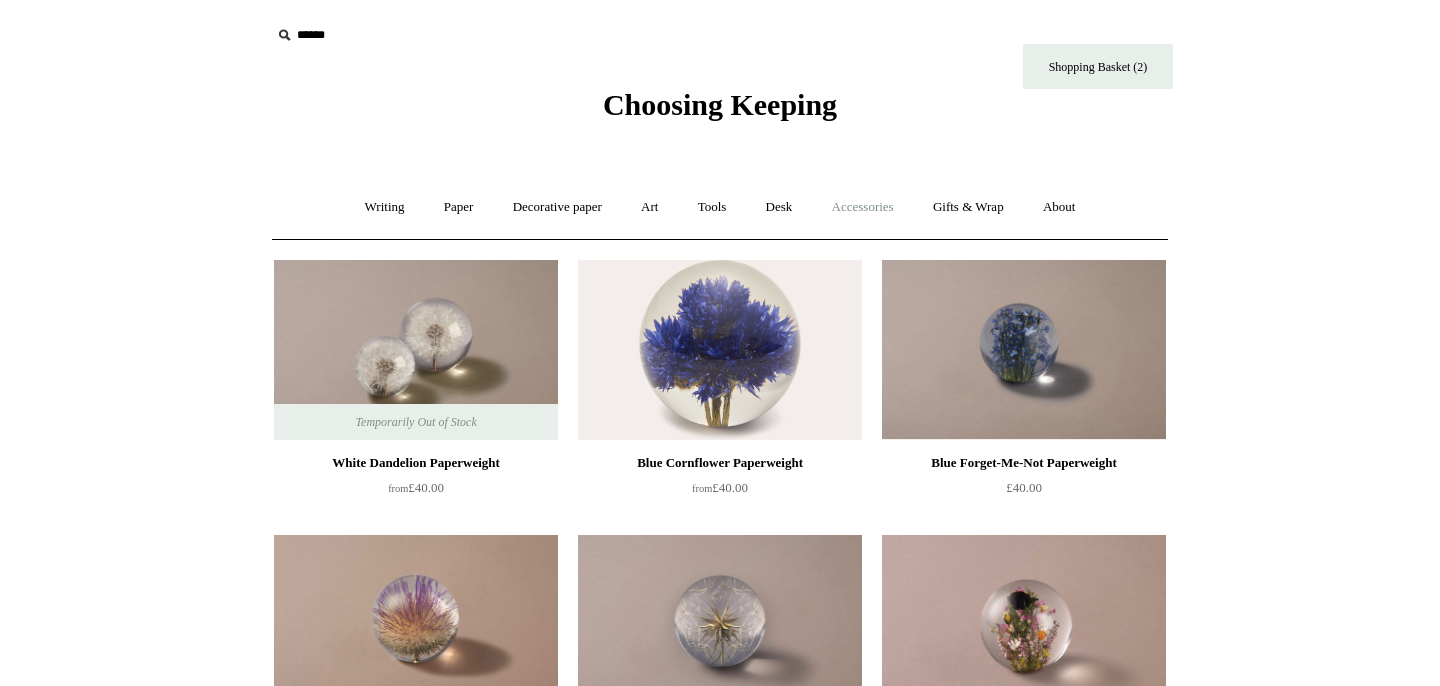 click on "Accessories +" at bounding box center (863, 207) 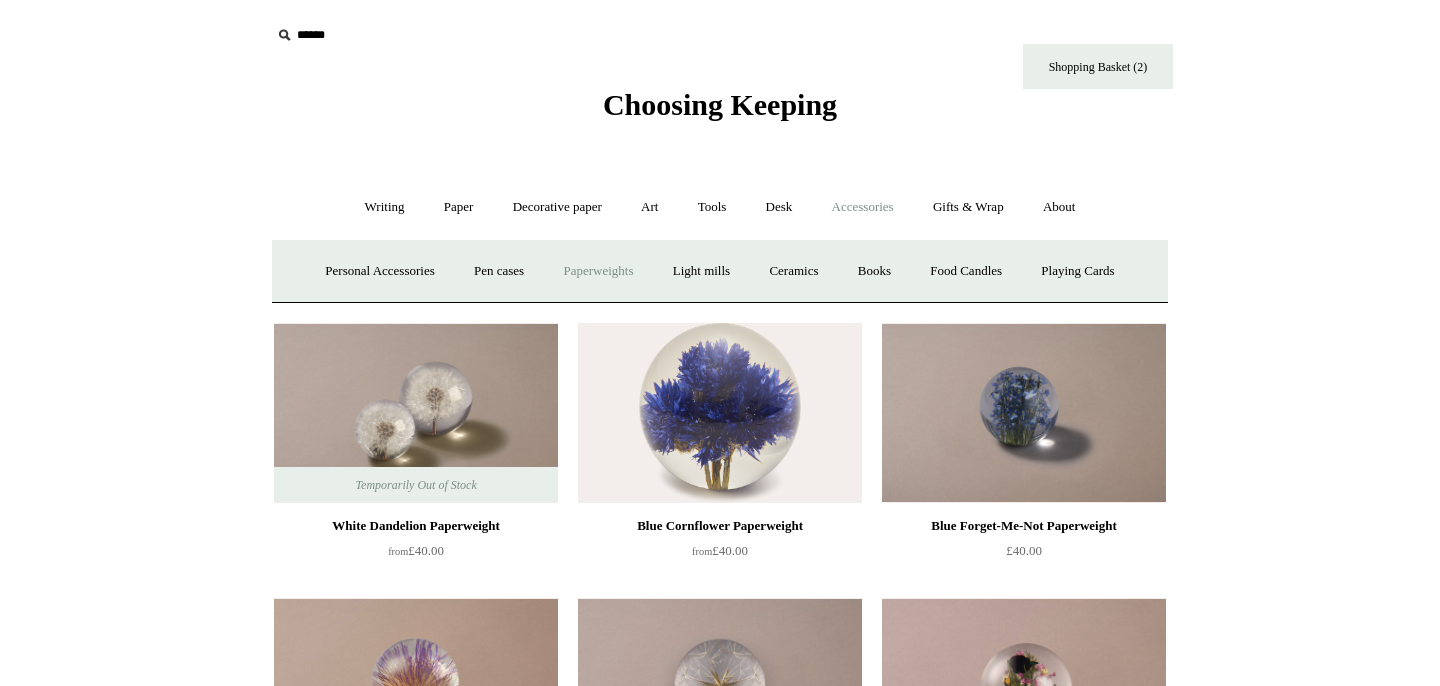 click on "Paperweights +" at bounding box center (598, 271) 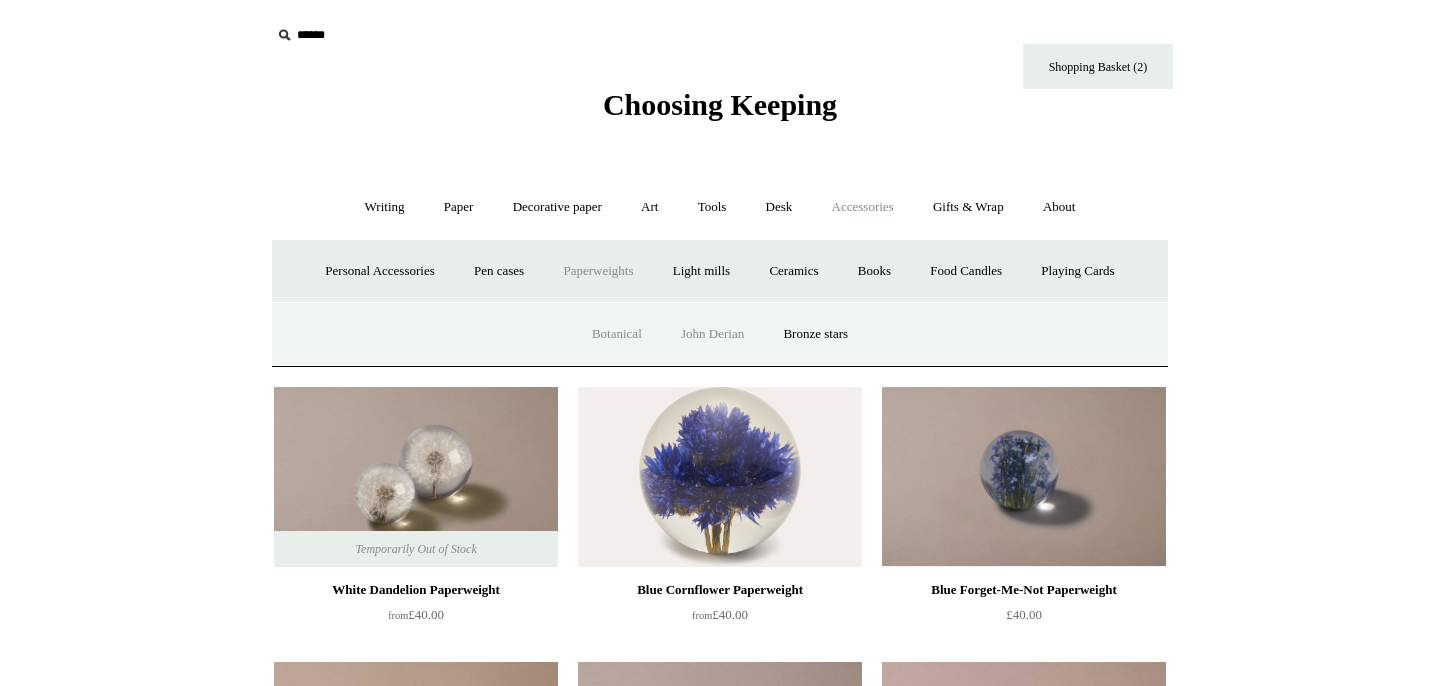 click on "John Derian" at bounding box center (712, 334) 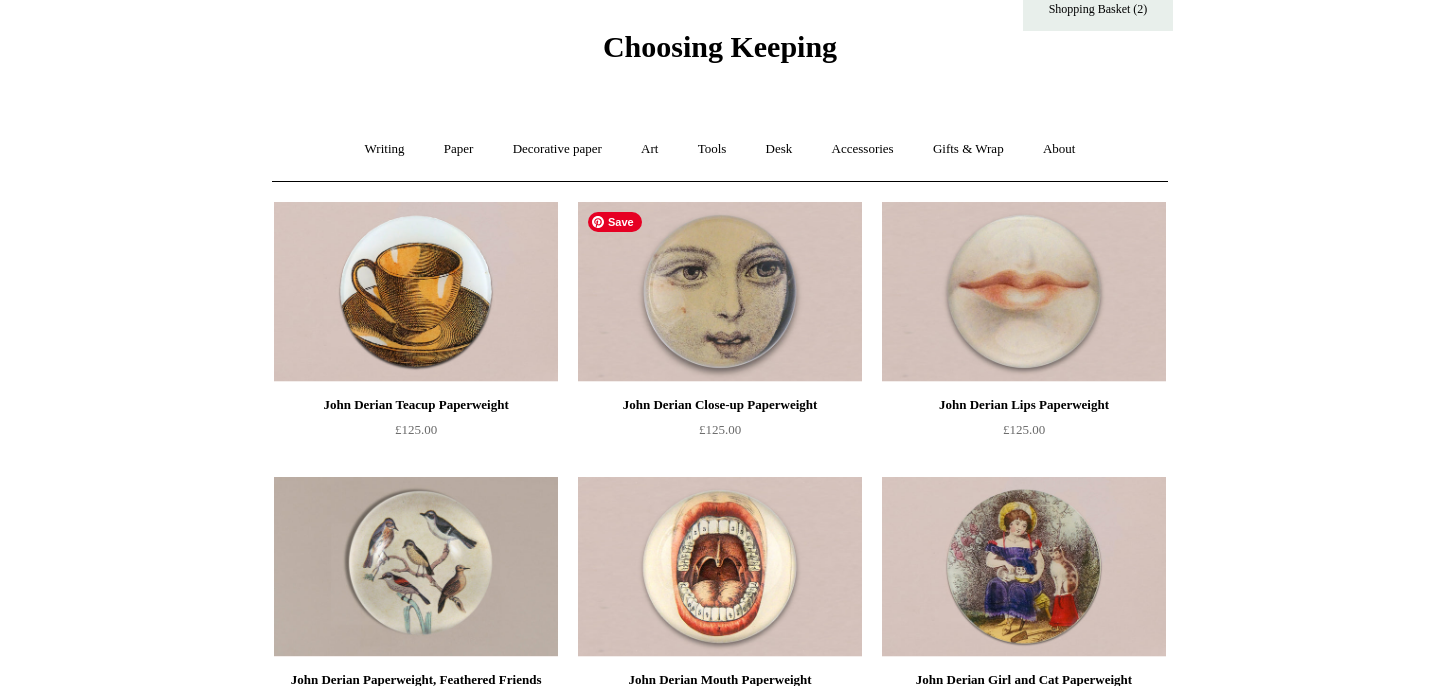 scroll, scrollTop: 0, scrollLeft: 0, axis: both 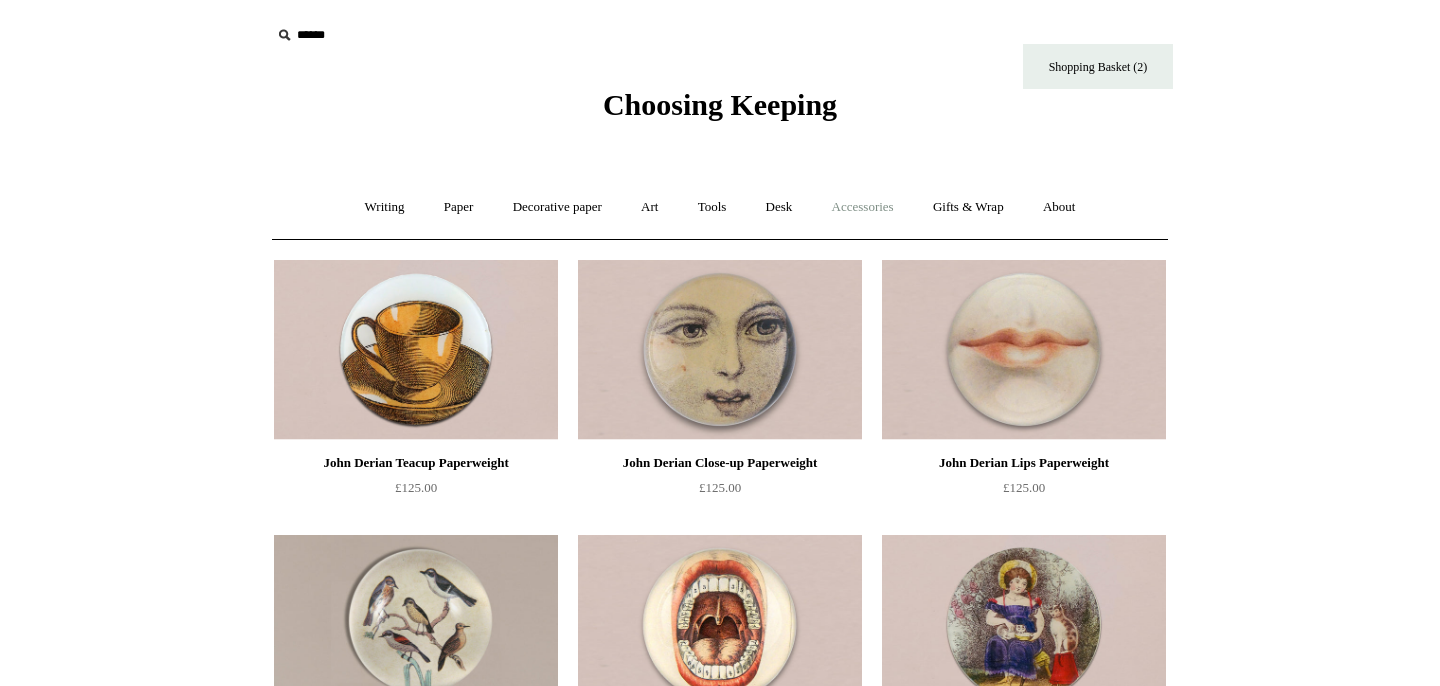 click on "Accessories +" at bounding box center [863, 207] 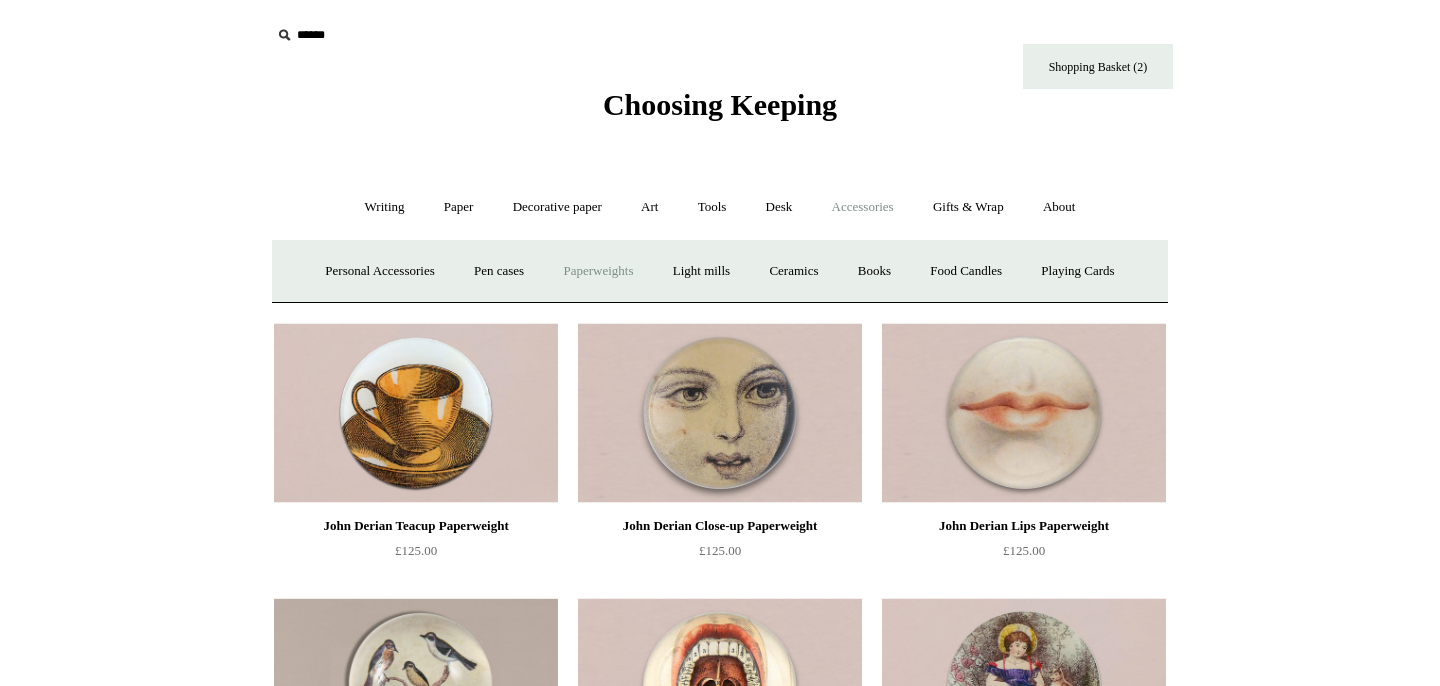 click on "Paperweights +" at bounding box center [598, 271] 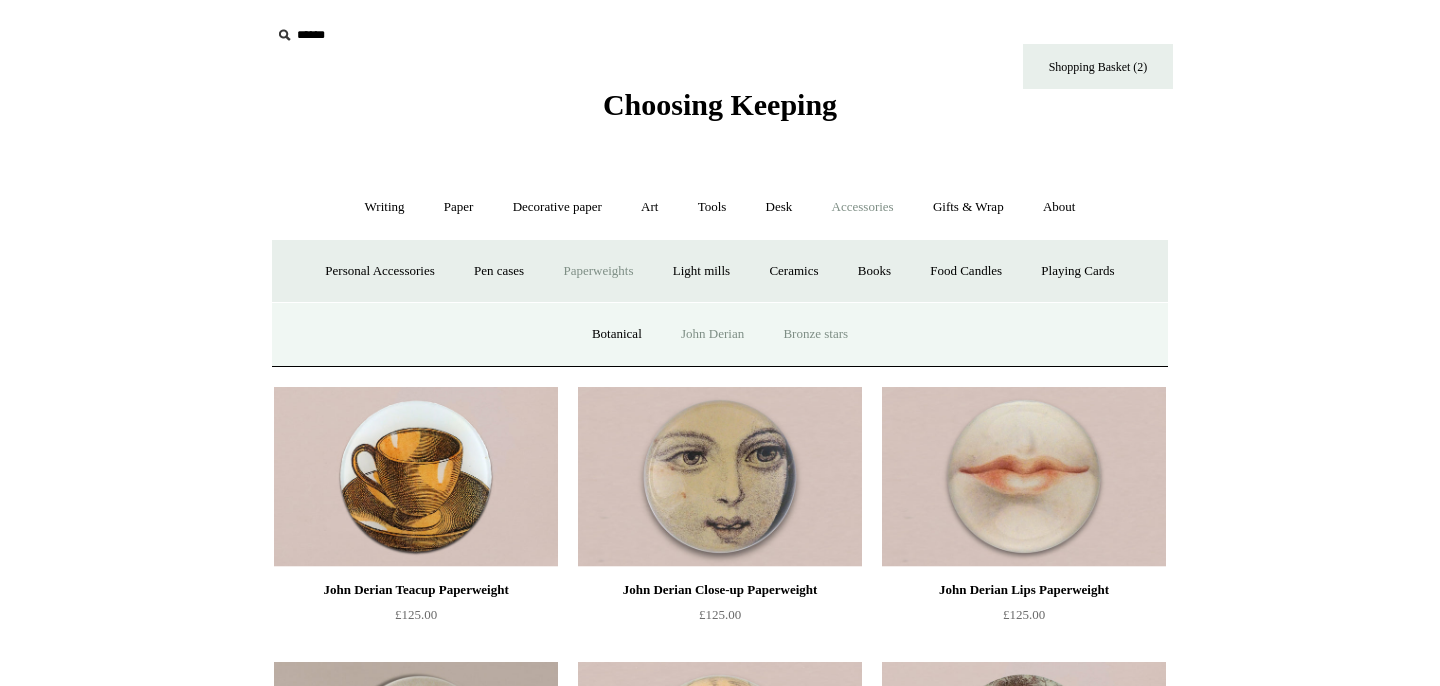 click on "Bronze stars" at bounding box center [815, 334] 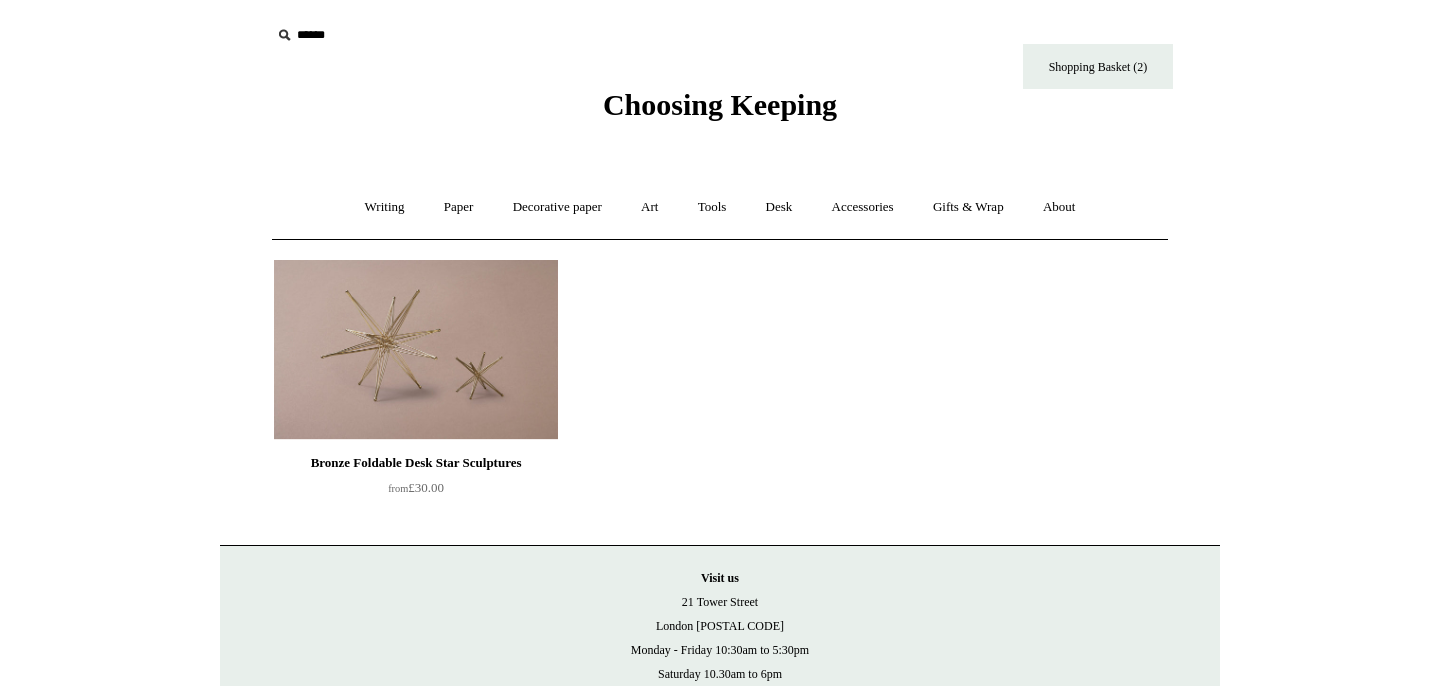 scroll, scrollTop: 0, scrollLeft: 0, axis: both 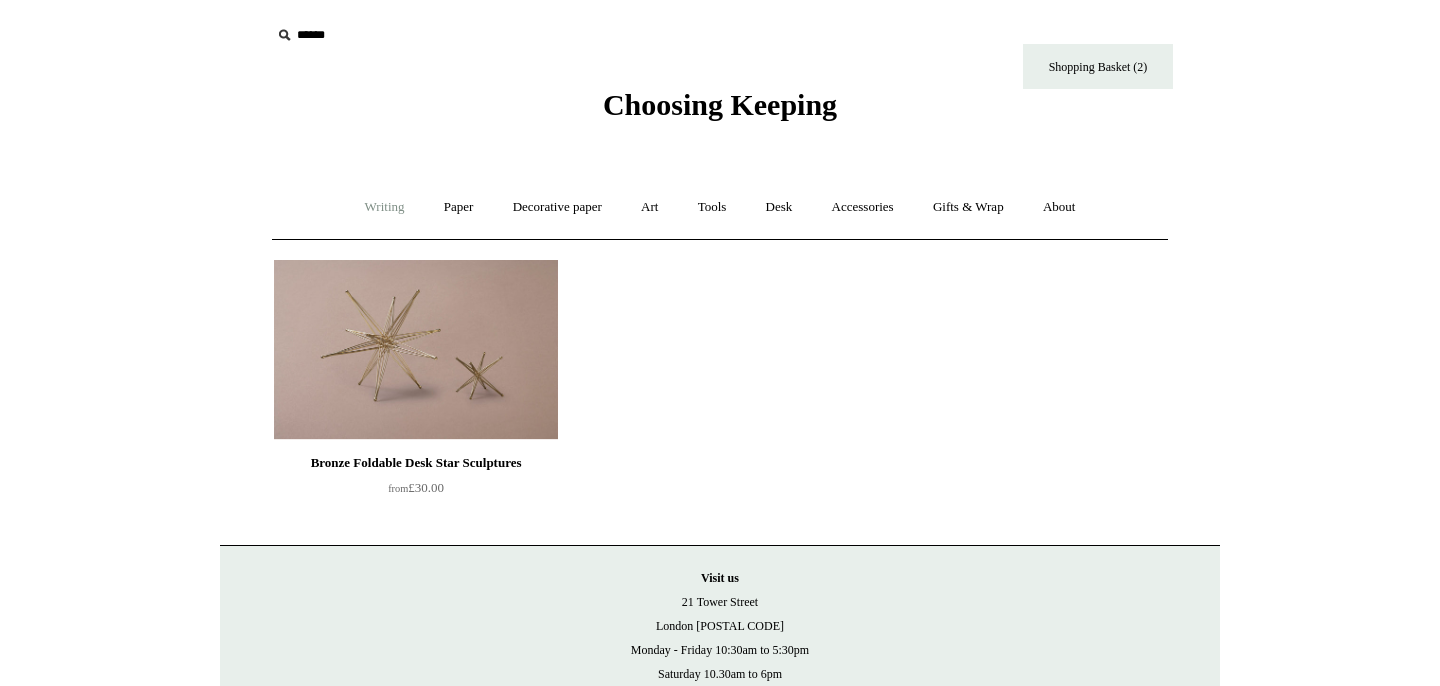 click on "Writing +" at bounding box center (385, 207) 